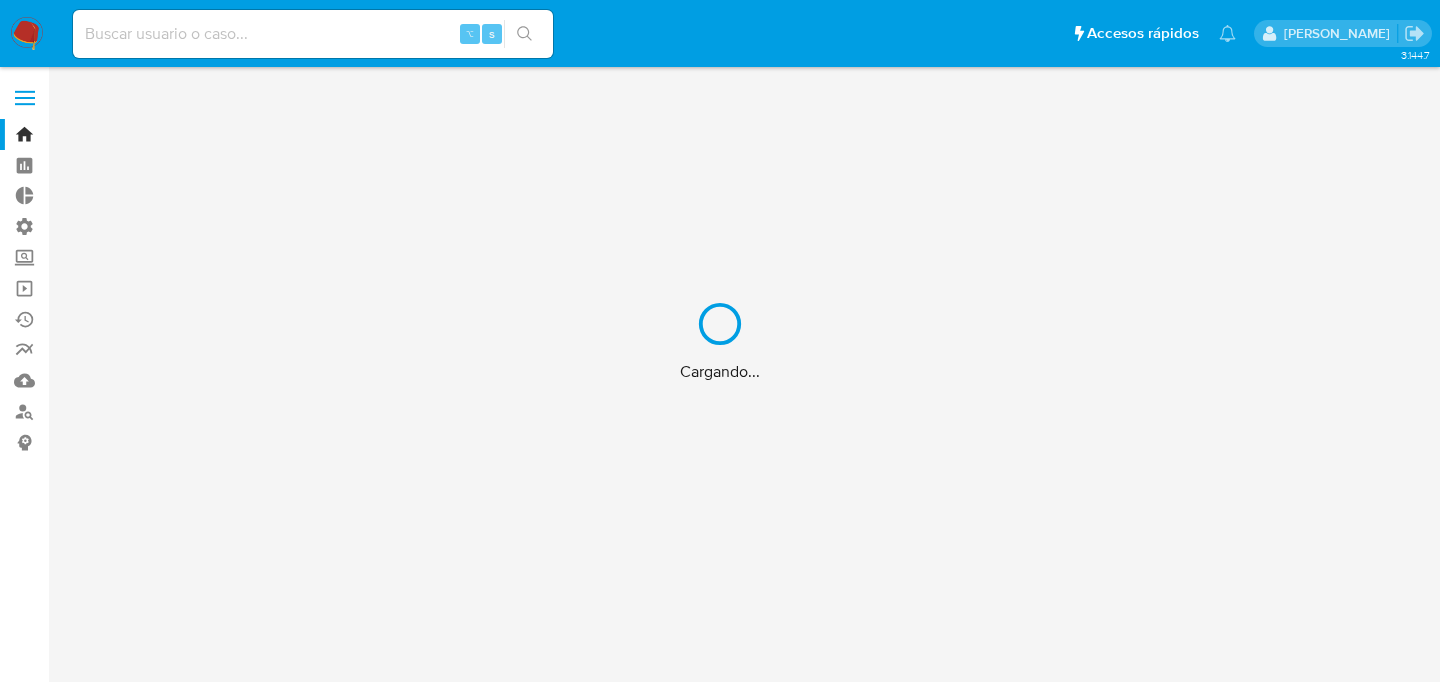 scroll, scrollTop: 0, scrollLeft: 0, axis: both 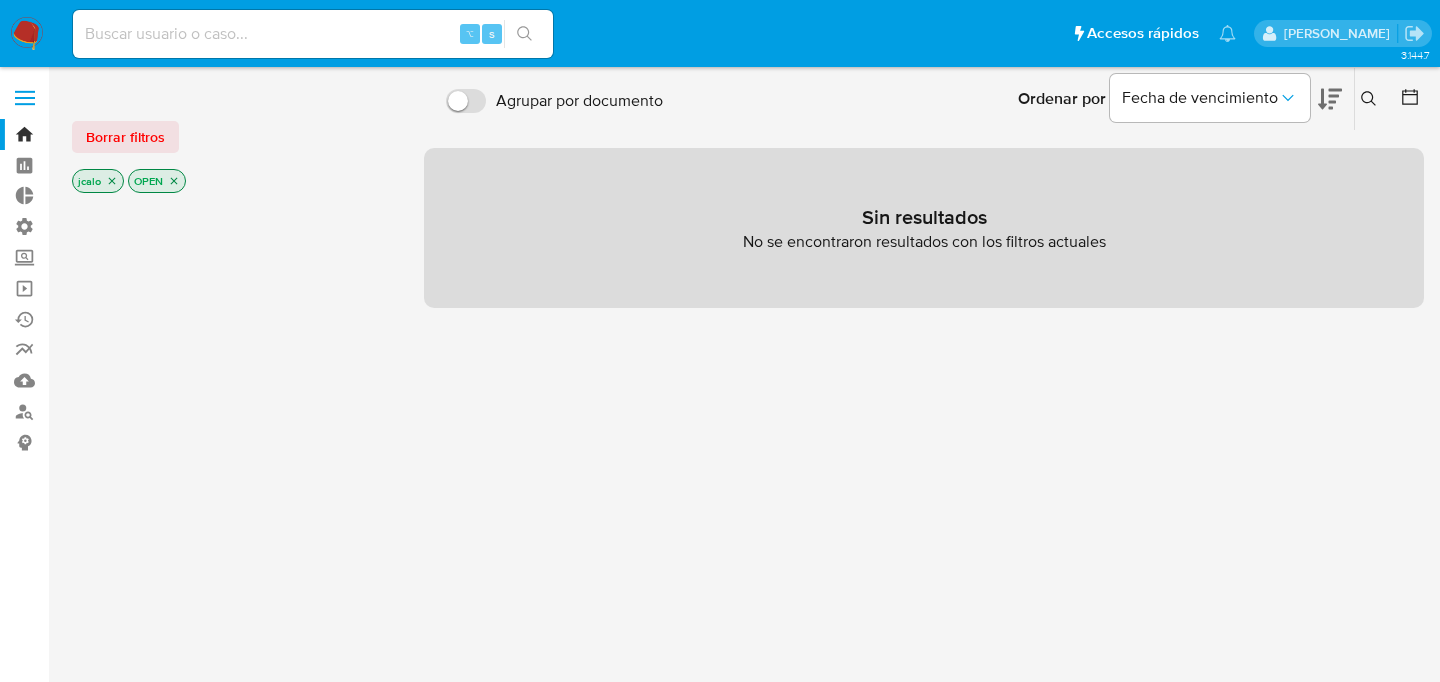 click 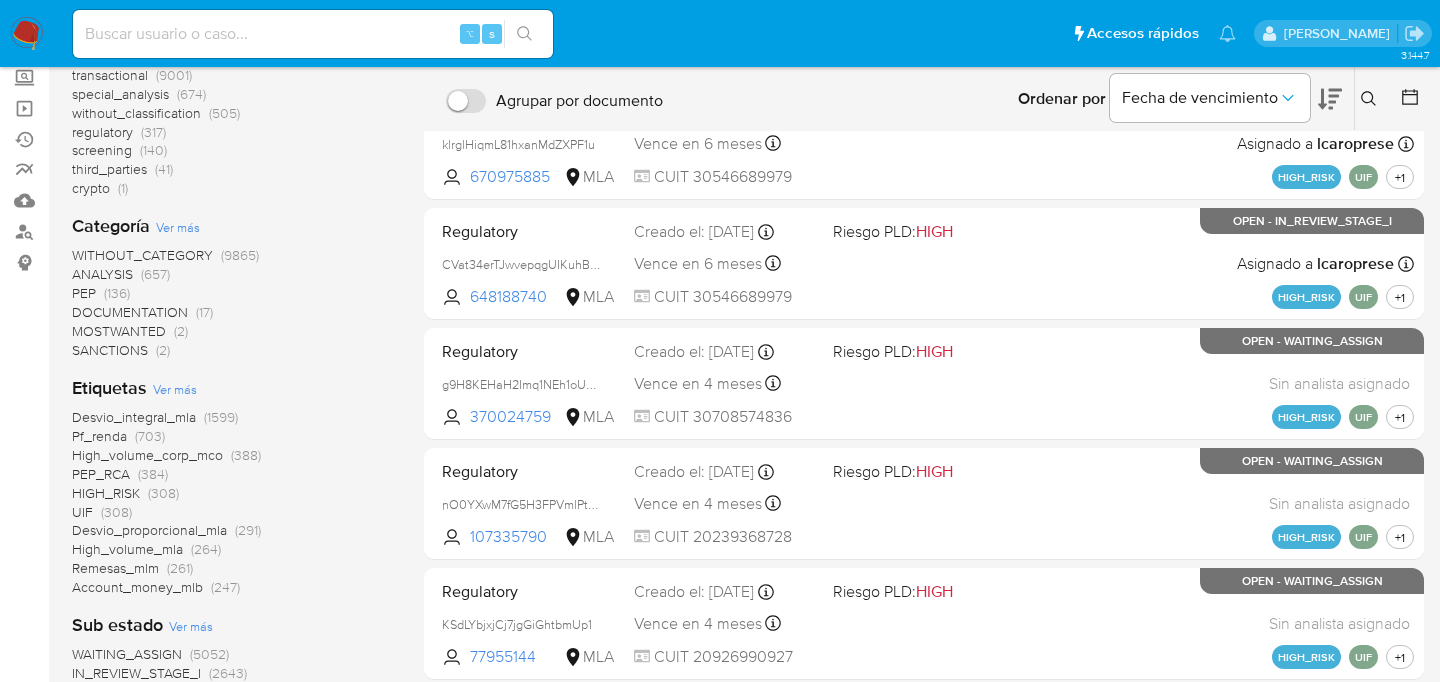 scroll, scrollTop: 397, scrollLeft: 0, axis: vertical 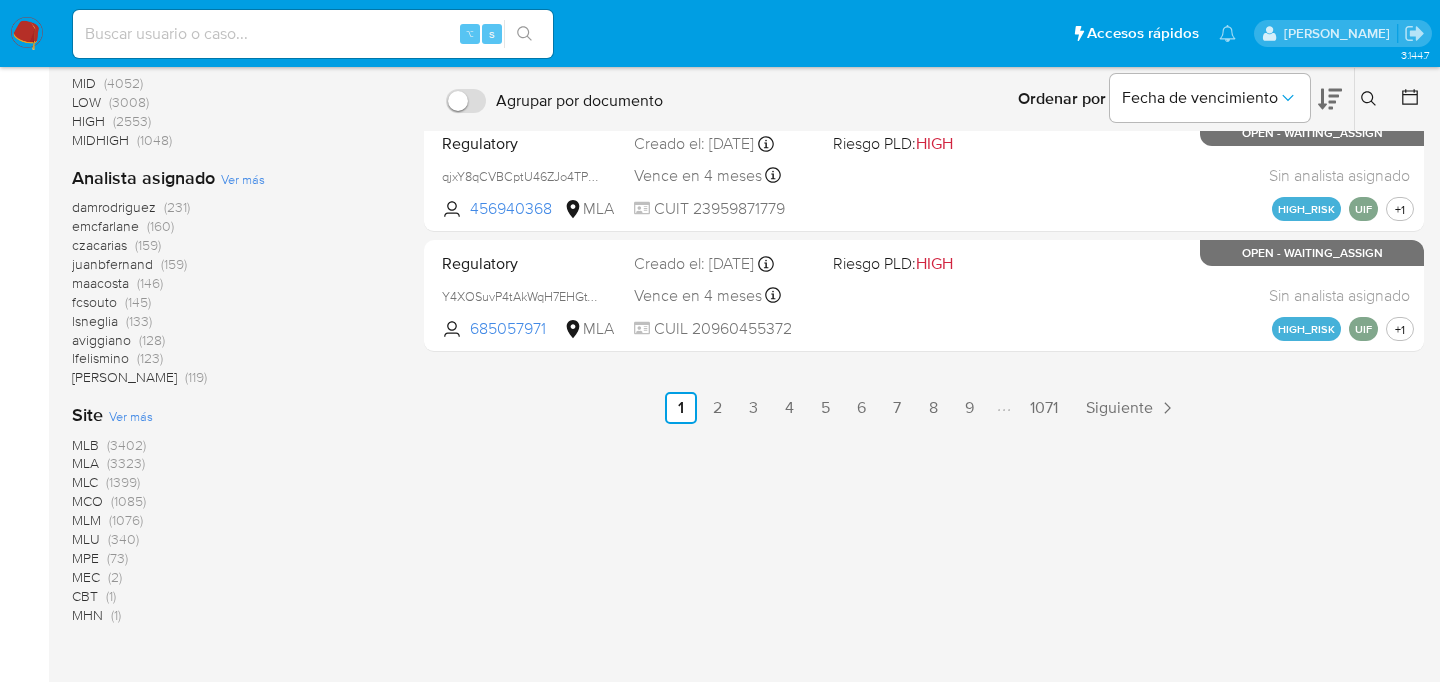 click on "MLA" at bounding box center [85, 463] 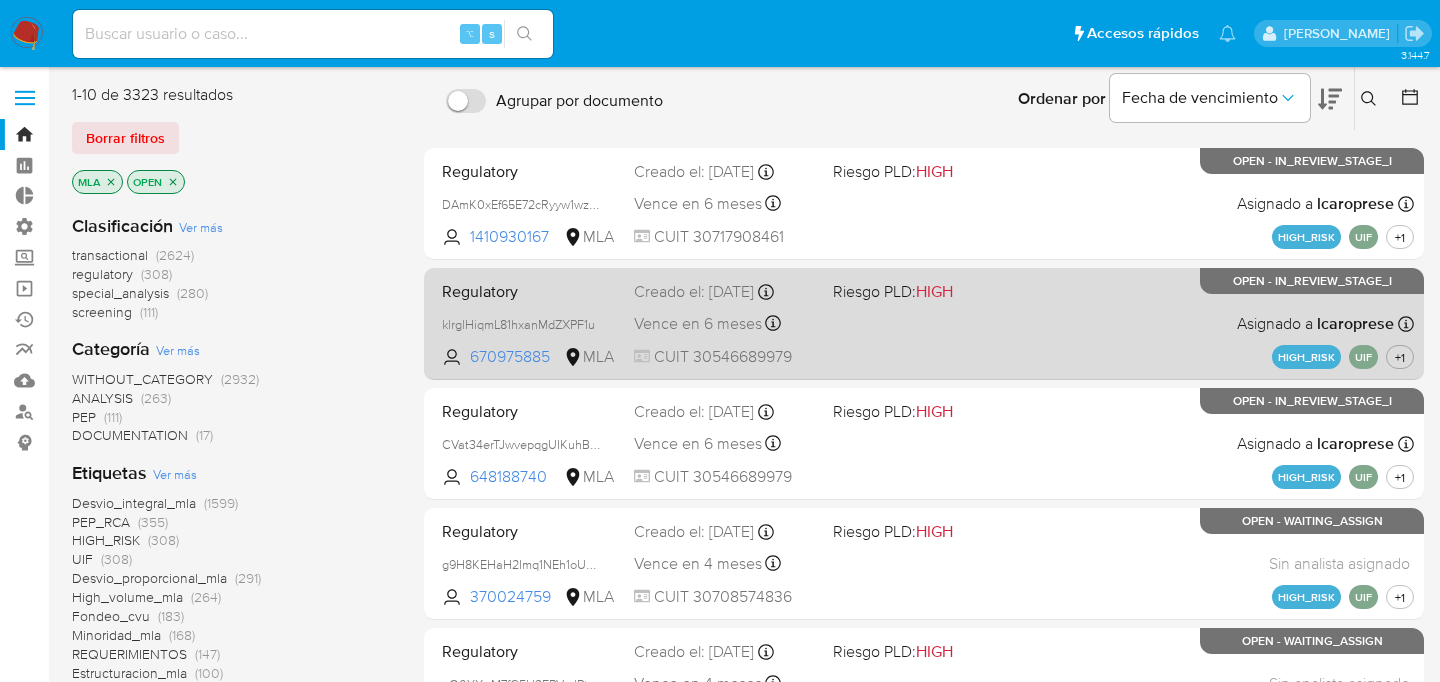 scroll, scrollTop: 743, scrollLeft: 0, axis: vertical 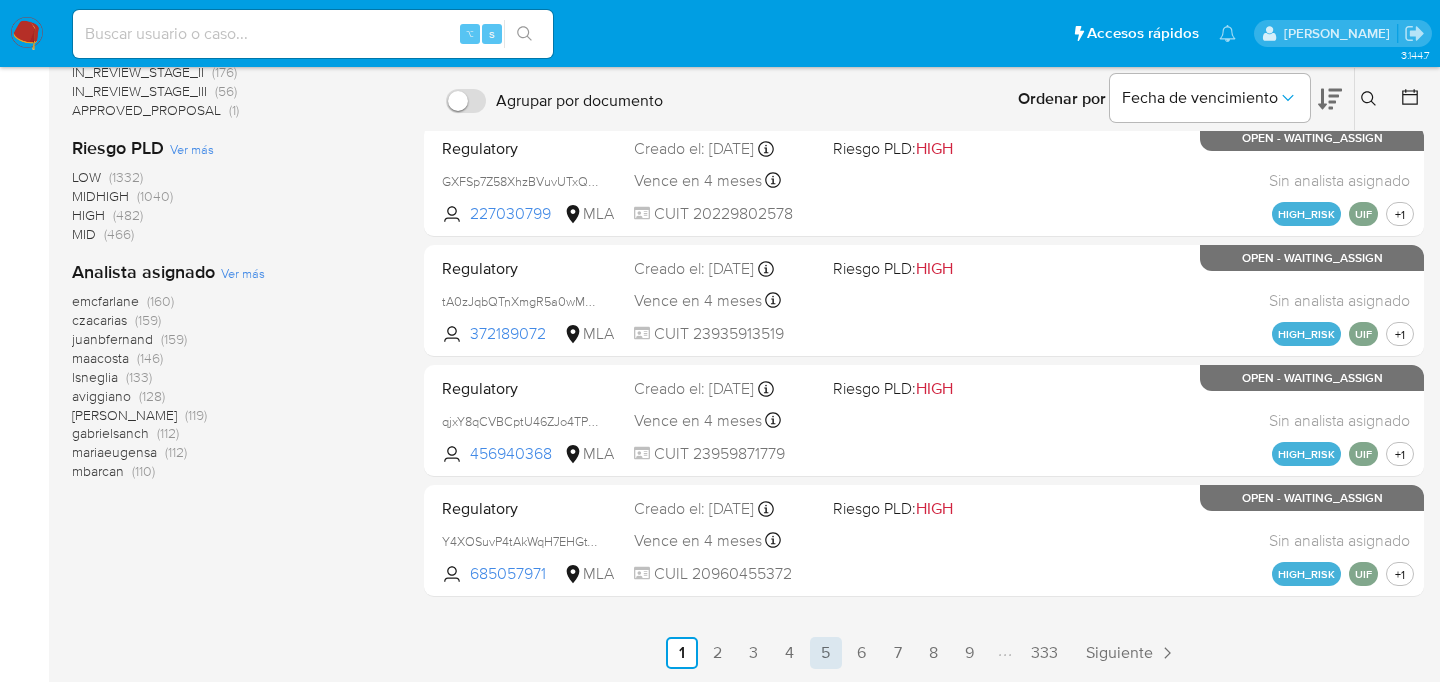 click on "5" at bounding box center (826, 653) 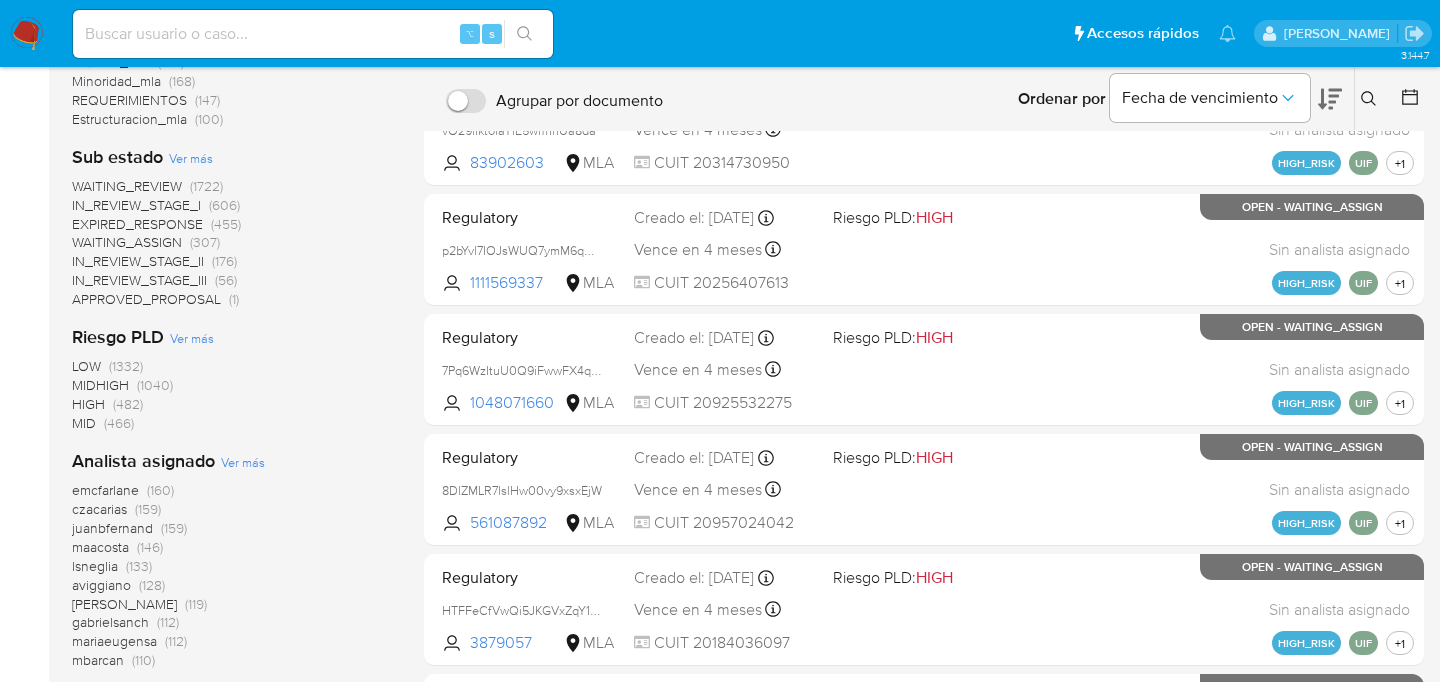 scroll, scrollTop: 743, scrollLeft: 0, axis: vertical 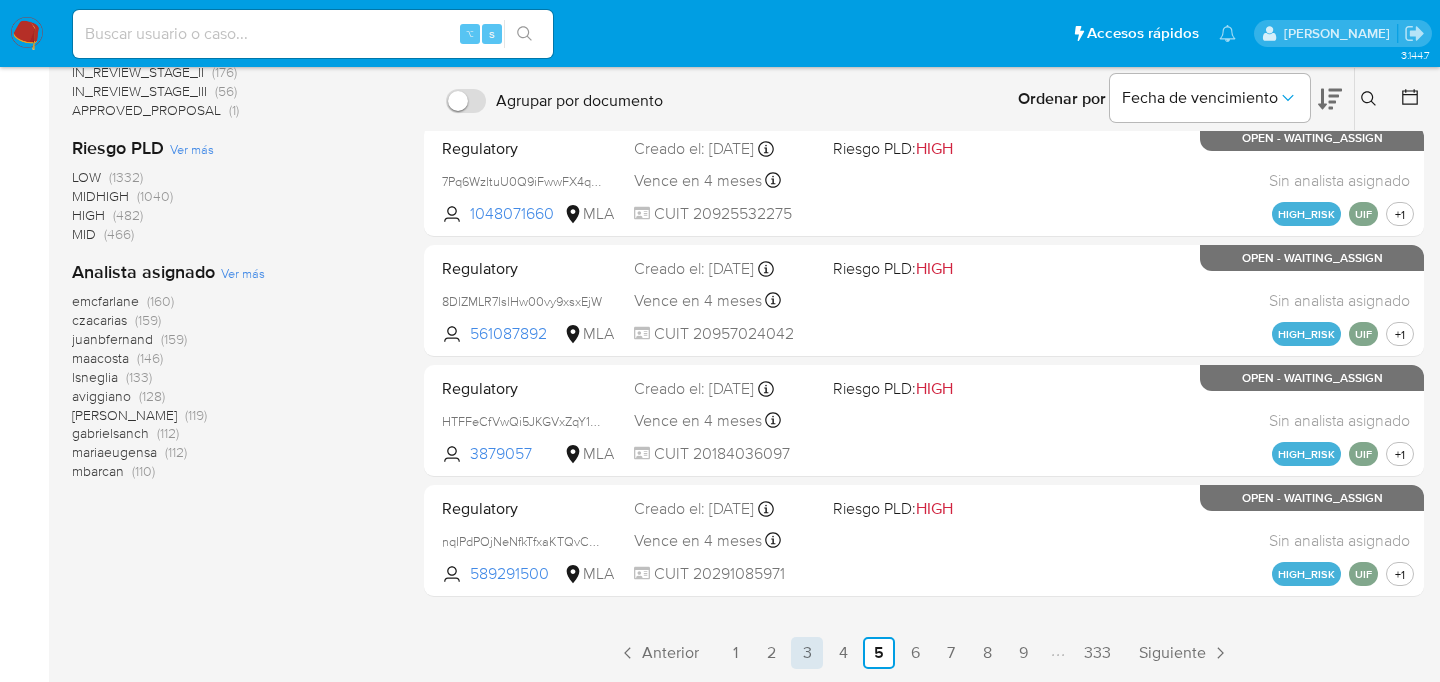 click on "3" at bounding box center (807, 653) 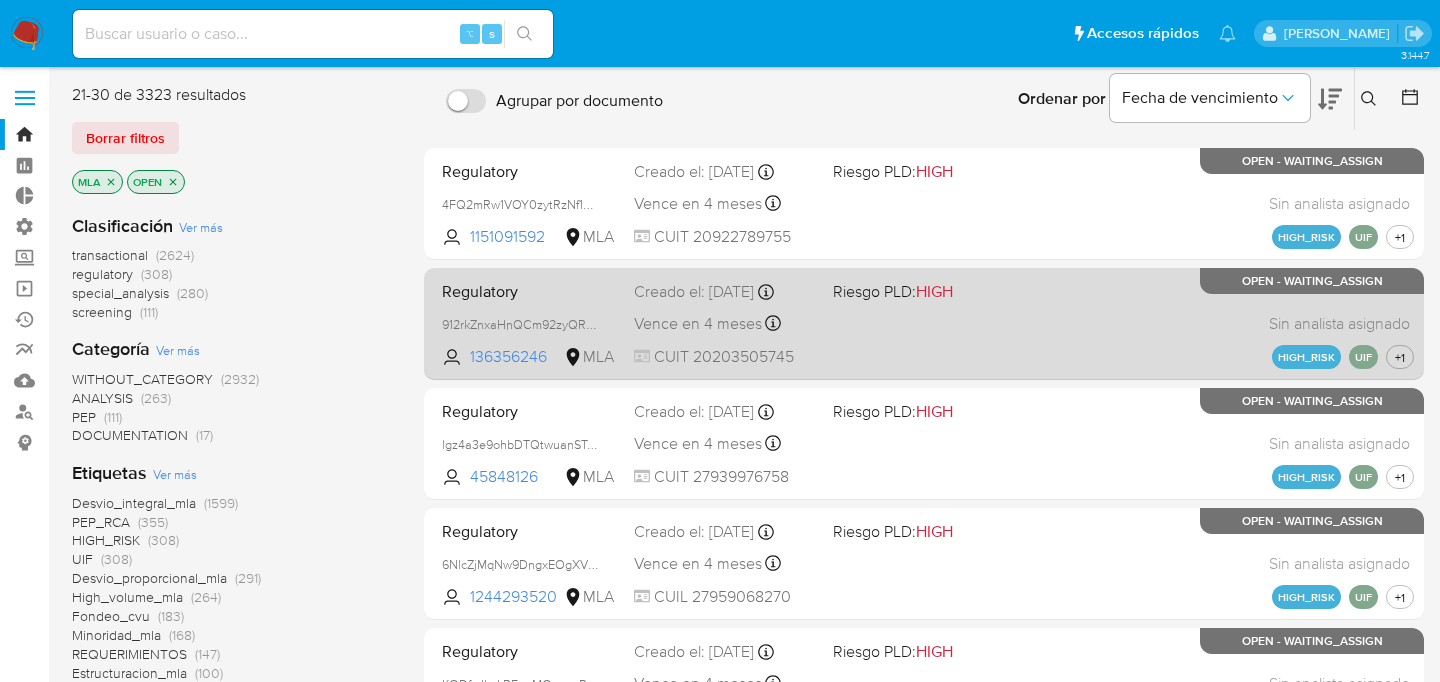 scroll, scrollTop: 743, scrollLeft: 0, axis: vertical 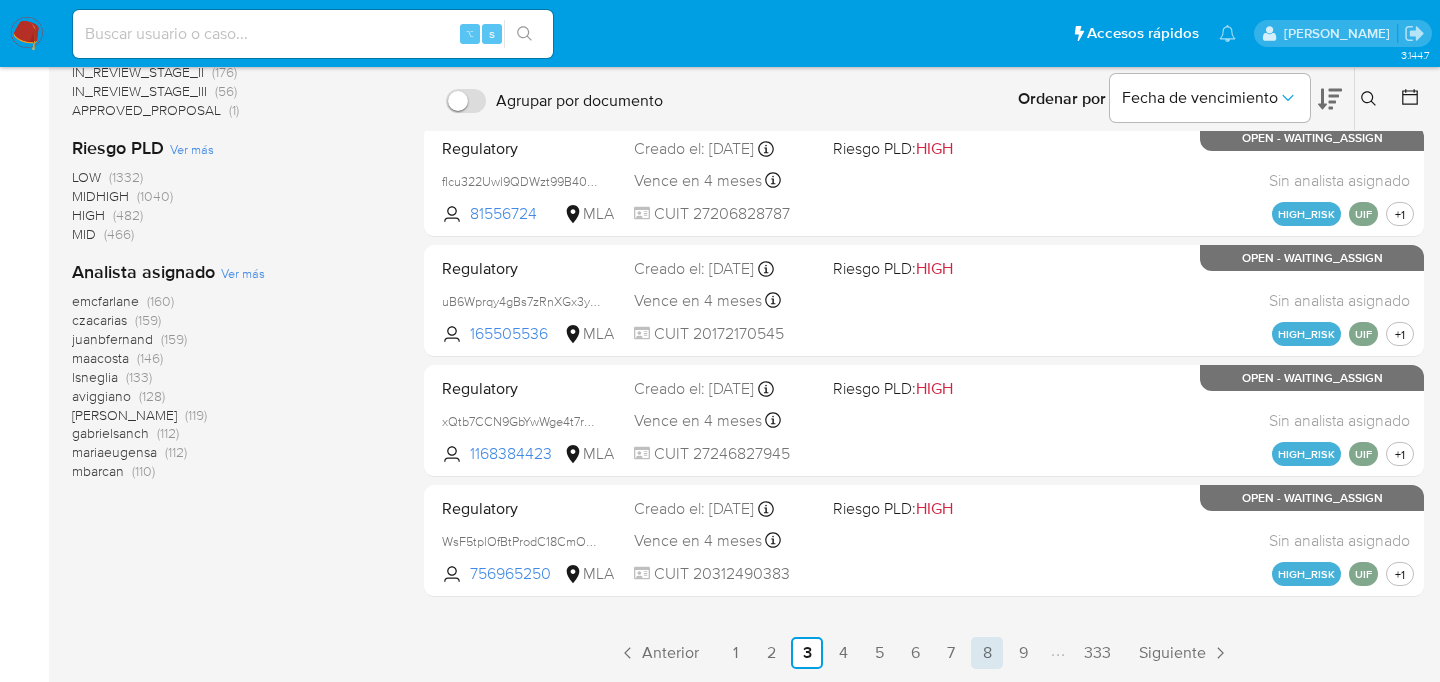 click on "8" at bounding box center (987, 653) 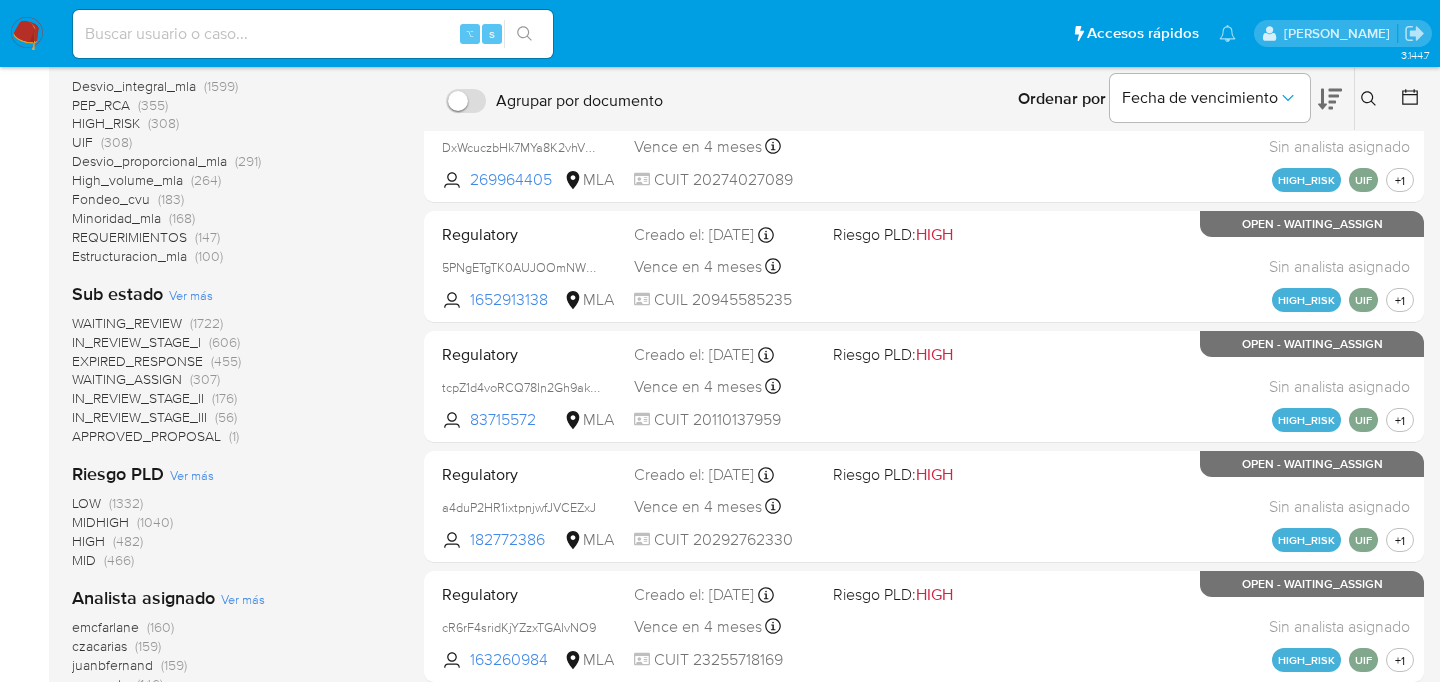 scroll, scrollTop: 743, scrollLeft: 0, axis: vertical 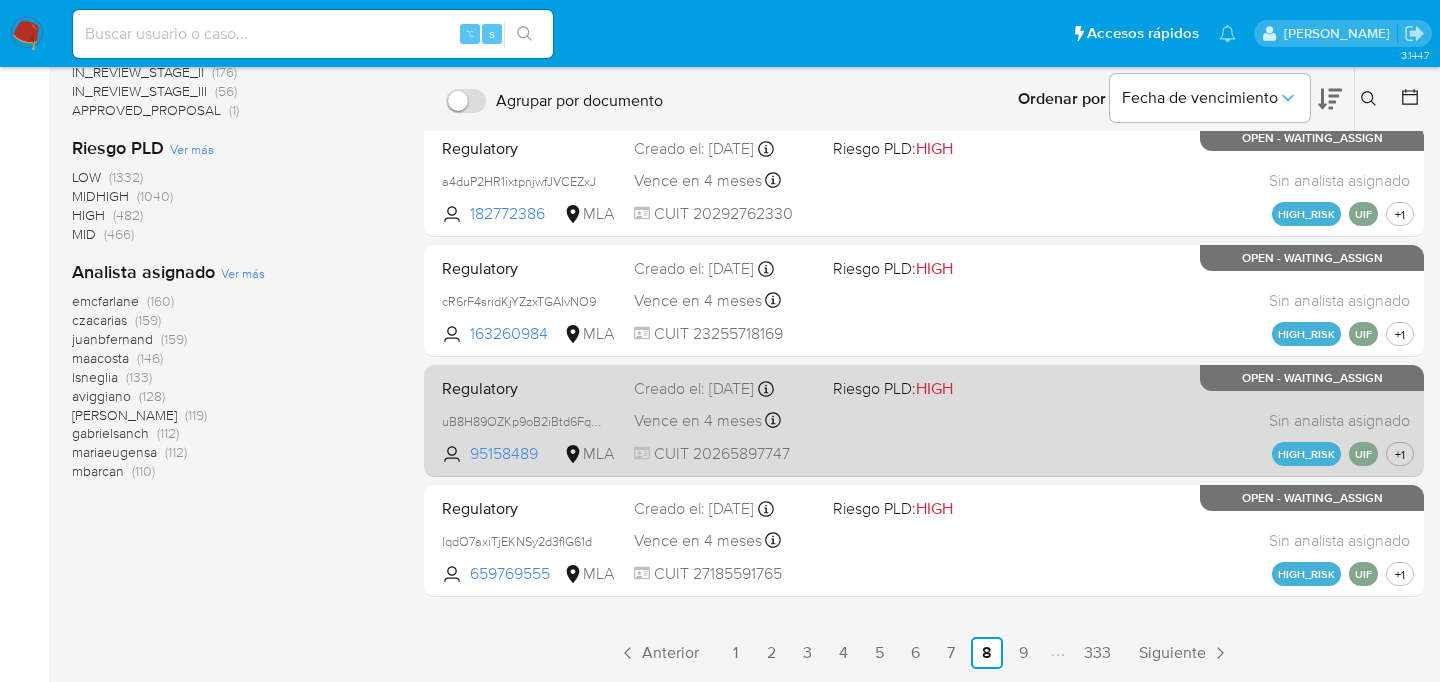 click on "Regulatory uB8H89OZKp9oB2iBtd6FqoJM 95158489 MLA Riesgo PLD:  HIGH Creado el: 20/07/2025   Creado el: 20/07/2025 12:10:08 Vence en 4 meses   Vence el 26/11/2025 12:10:08 CUIT   20265897747 Sin analista asignado   Asignado el: - HIGH_RISK UIF +1 OPEN - WAITING_ASSIGN" at bounding box center [924, 420] 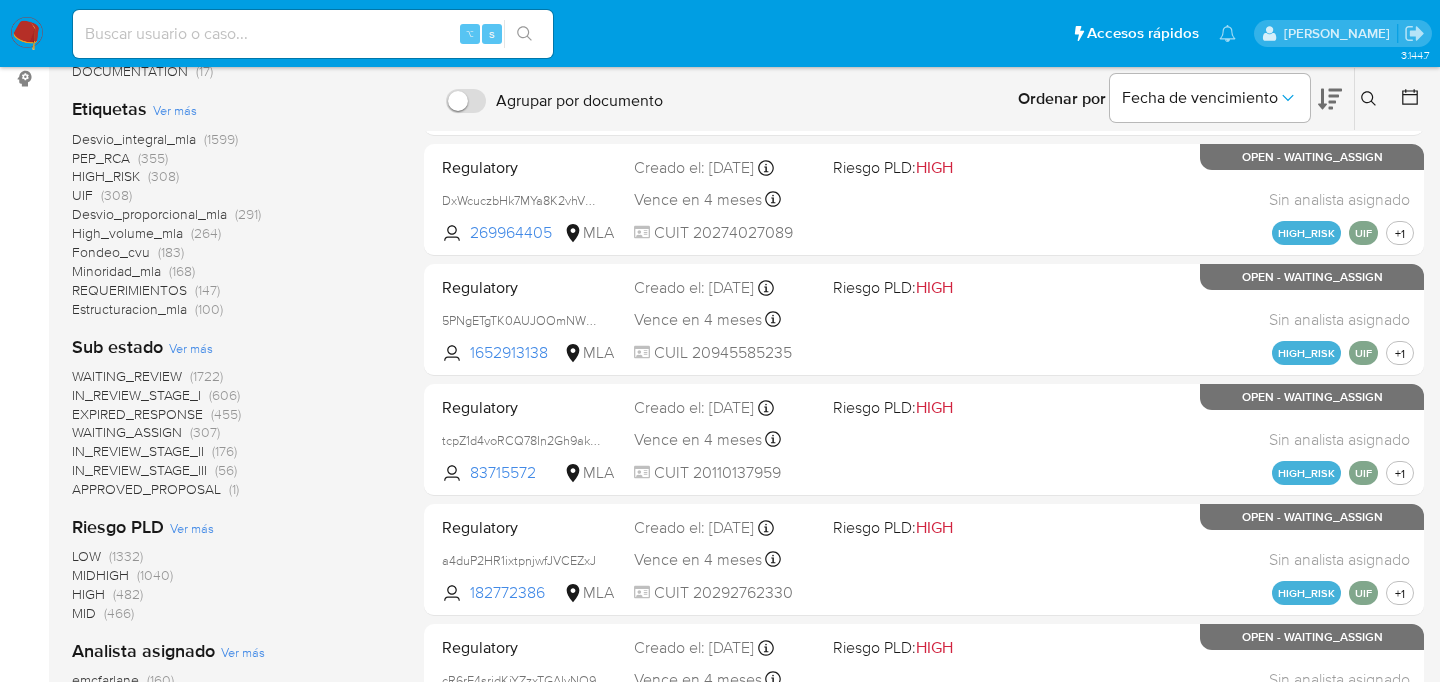 scroll, scrollTop: 174, scrollLeft: 0, axis: vertical 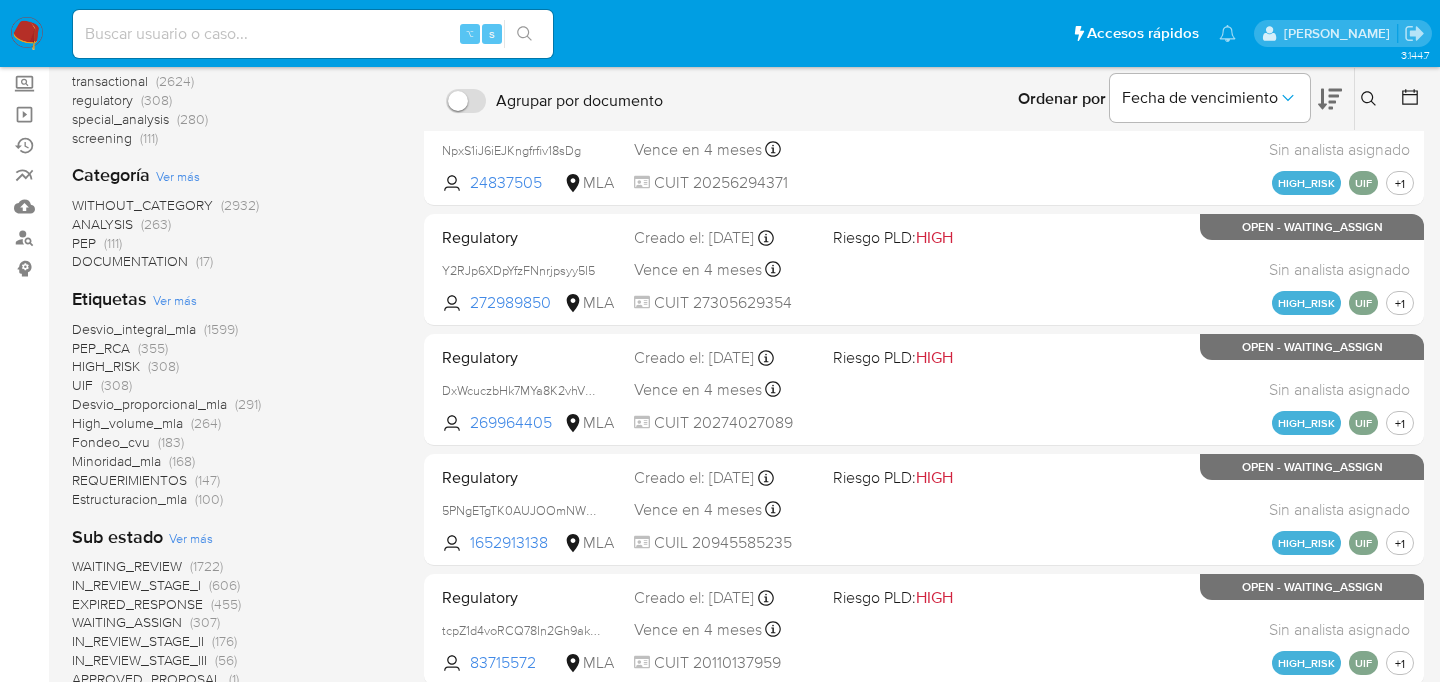 click on "Desvio_integral_mla" at bounding box center (134, 329) 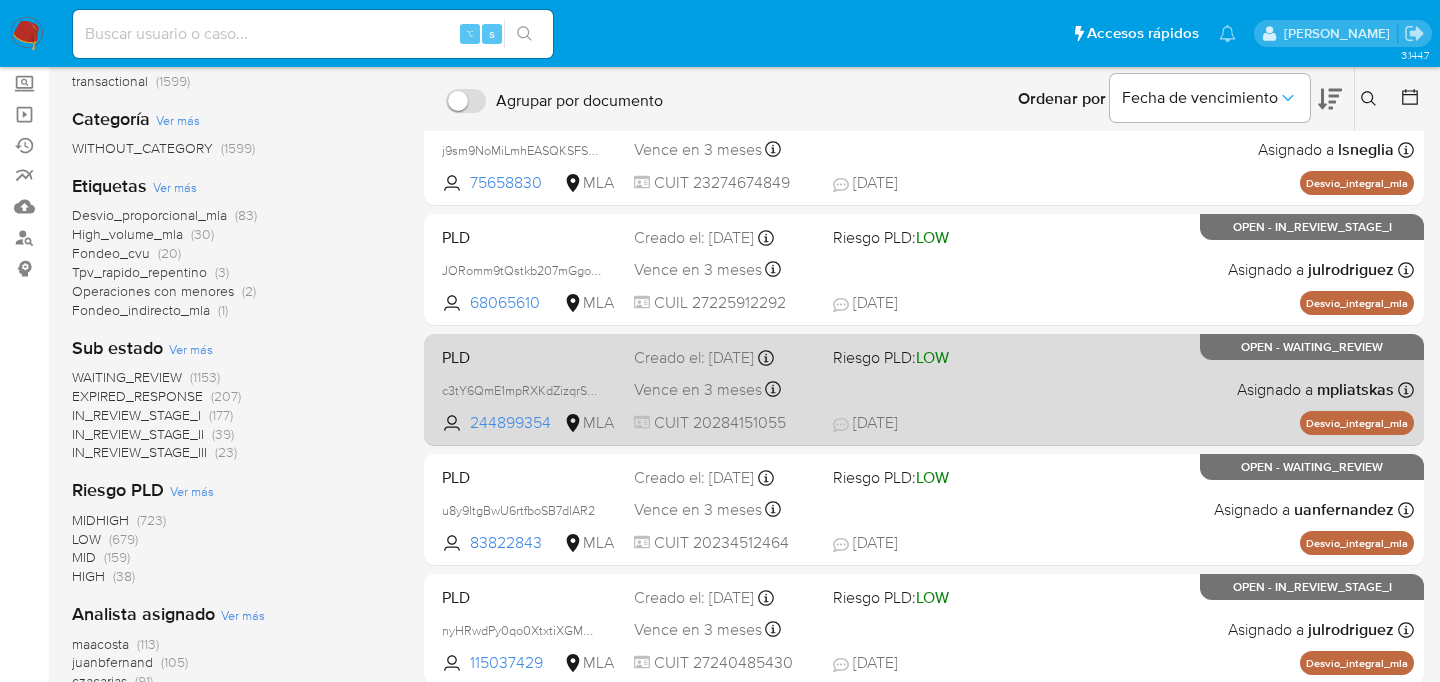 scroll, scrollTop: 0, scrollLeft: 0, axis: both 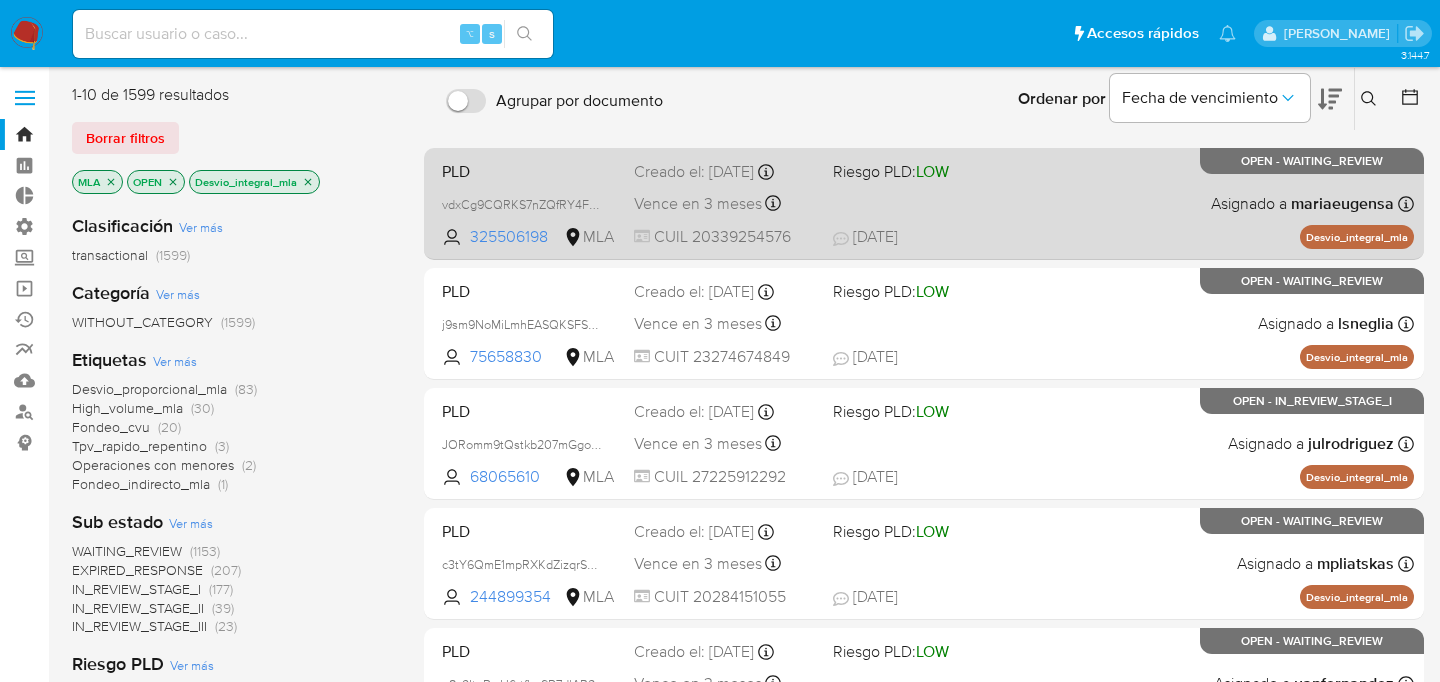 click on "PLD vdxCg9CQRKS7nZQfRY4FlYnd 325506198 MLA Riesgo PLD:  LOW Creado el: 12/07/2025   Creado el: 12/07/2025 03:38:44 Vence en 3 meses   Vence el 10/10/2025 03:38:45 CUIL   20339254576 18/07/2025   18/07/2025 10:37 Asignado a   mariaeugensa   Asignado el: 17/07/2025 16:36:02 Desvio_integral_mla OPEN - WAITING_REVIEW" at bounding box center [924, 203] 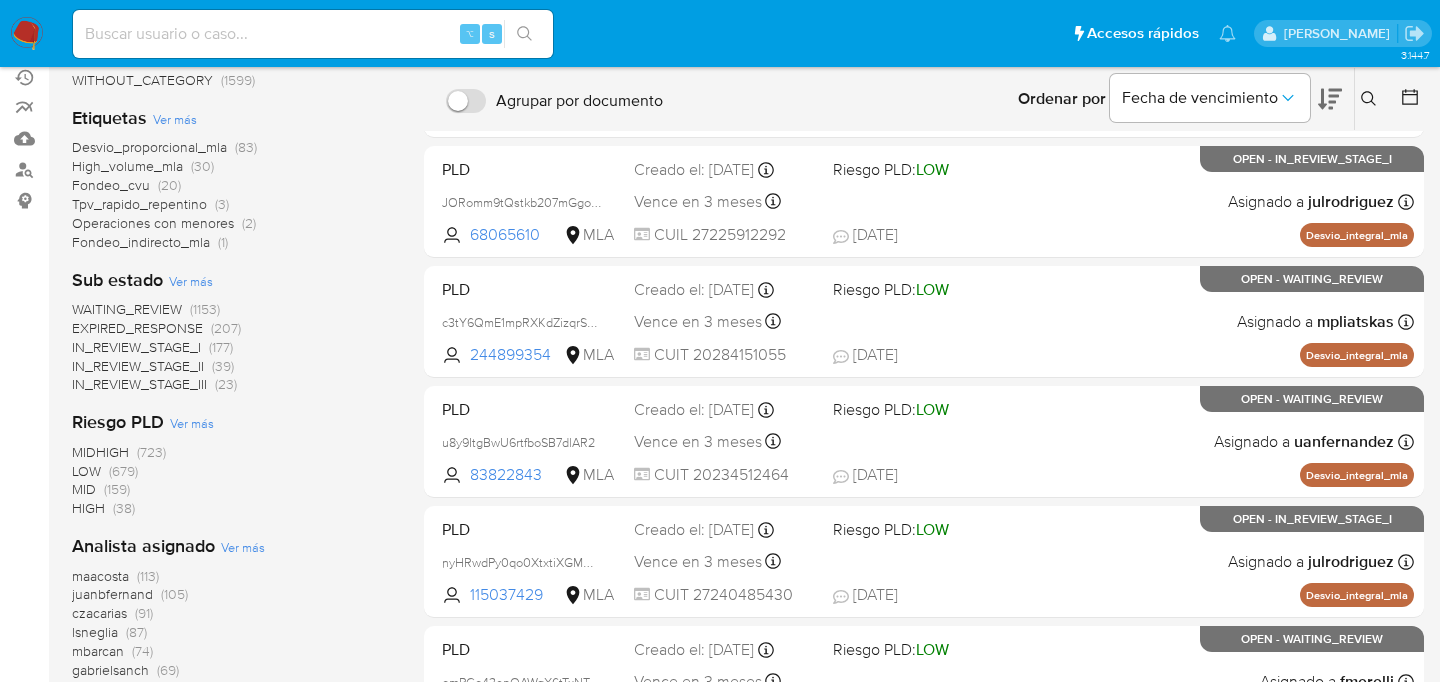 scroll, scrollTop: 321, scrollLeft: 0, axis: vertical 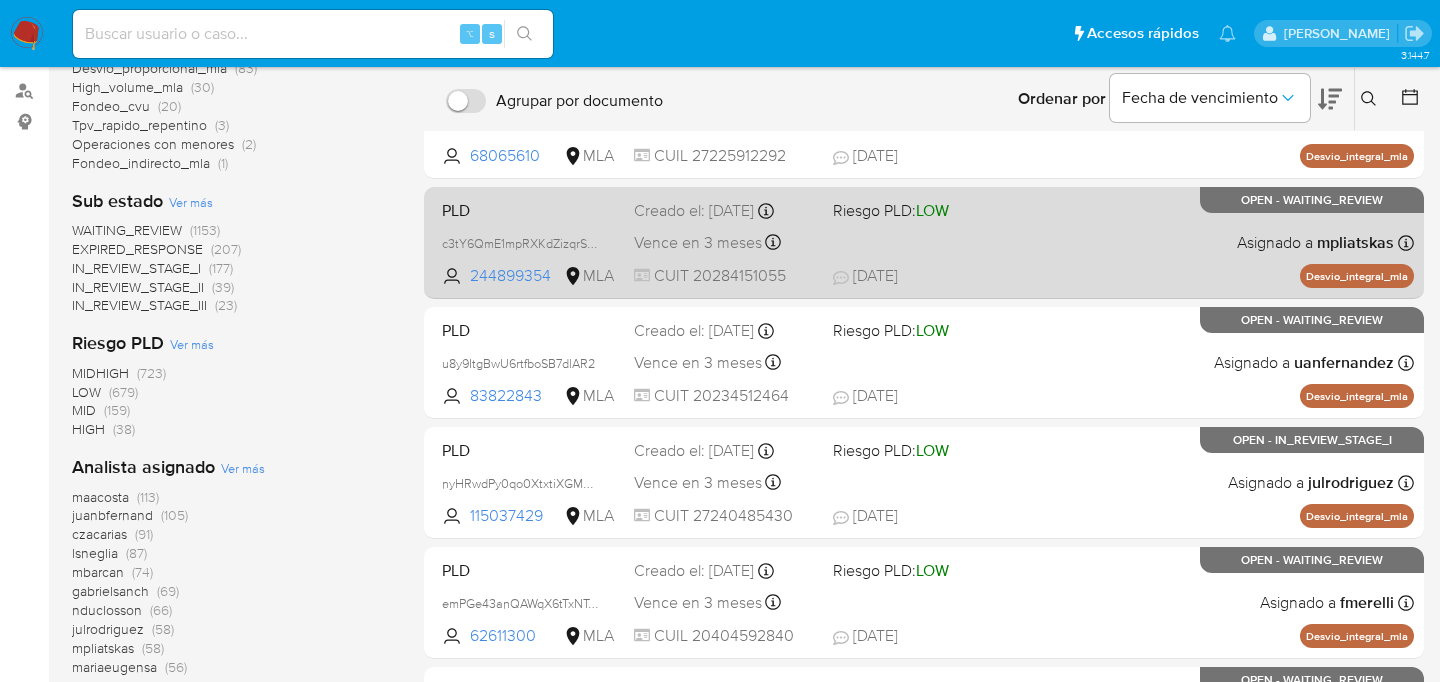 click on "PLD c3tY6QmE1mpRXKdZizqrSMw8 244899354 MLA Riesgo PLD:  LOW Creado el: 12/07/2025   Creado el: 12/07/2025 03:38:24 Vence en 3 meses   Vence el 10/10/2025 03:38:25 CUIT   20284151055 21/07/2025   21/07/2025 23:49 Asignado a   mpliatskas   Asignado el: 17/07/2025 16:36:58 Desvio_integral_mla OPEN - WAITING_REVIEW" at bounding box center (924, 242) 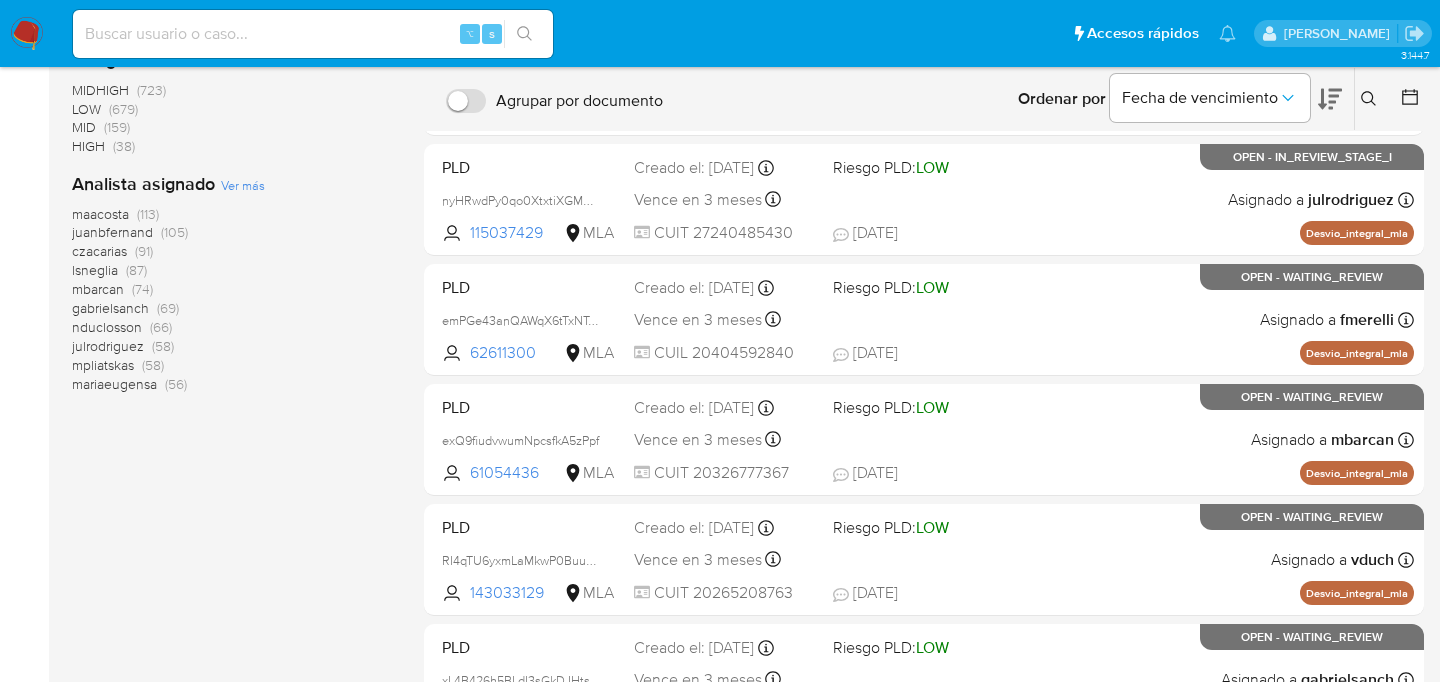 scroll, scrollTop: 743, scrollLeft: 0, axis: vertical 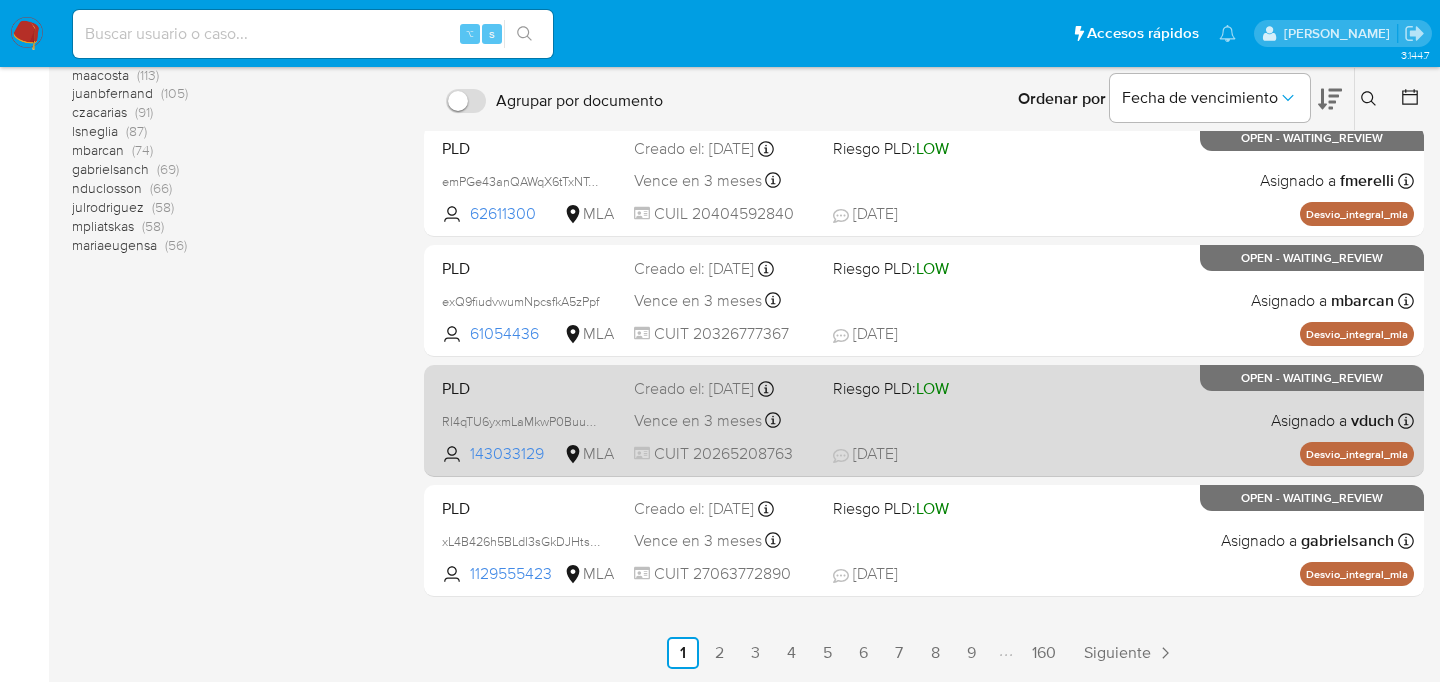 click on "PLD RI4qTU6yxmLaMkwP0BuuCgyo 143033129 MLA Riesgo PLD:  LOW Creado el: 12/07/2025   Creado el: 12/07/2025 03:38:24 Vence en 3 meses   Vence el 10/10/2025 03:38:24 CUIT   20265208763 20/07/2025   20/07/2025 11:41 Asignado a   vduch   Asignado el: 17/07/2025 16:37:12 Desvio_integral_mla OPEN - WAITING_REVIEW" at bounding box center (924, 420) 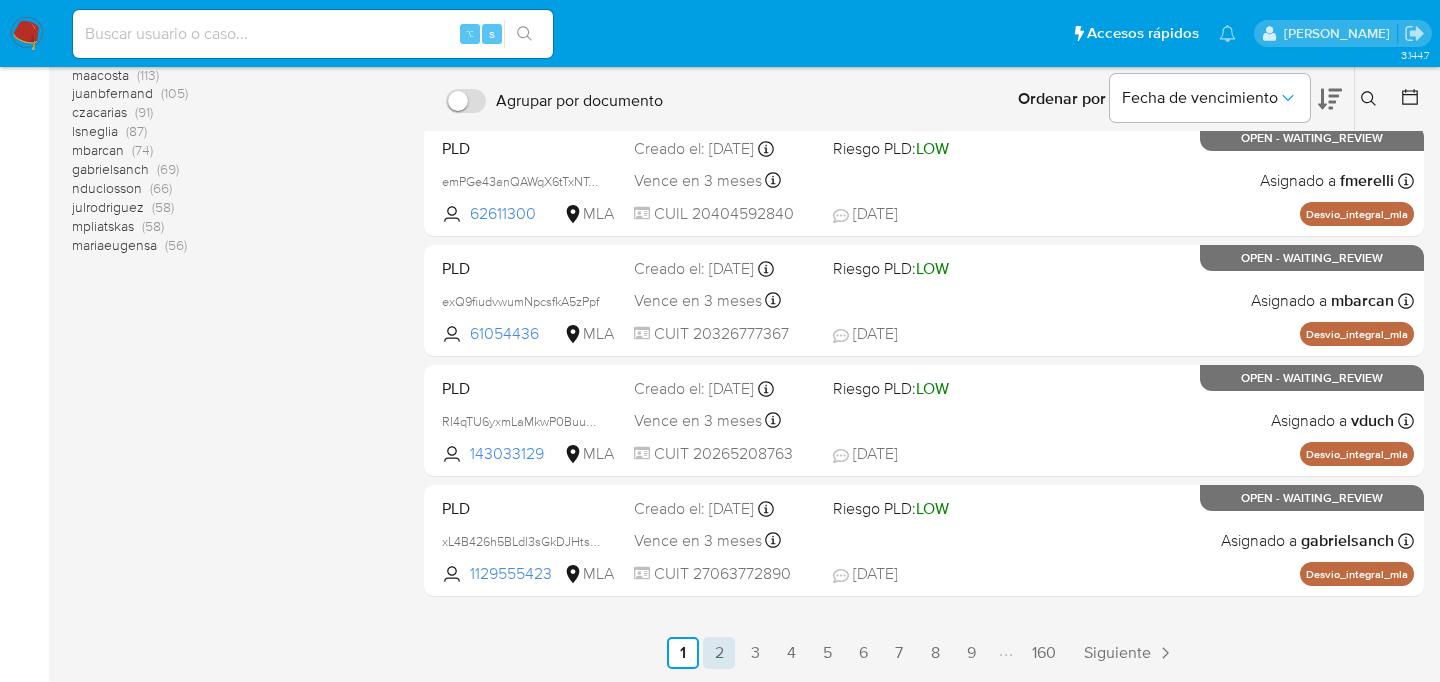 click on "2" at bounding box center (719, 653) 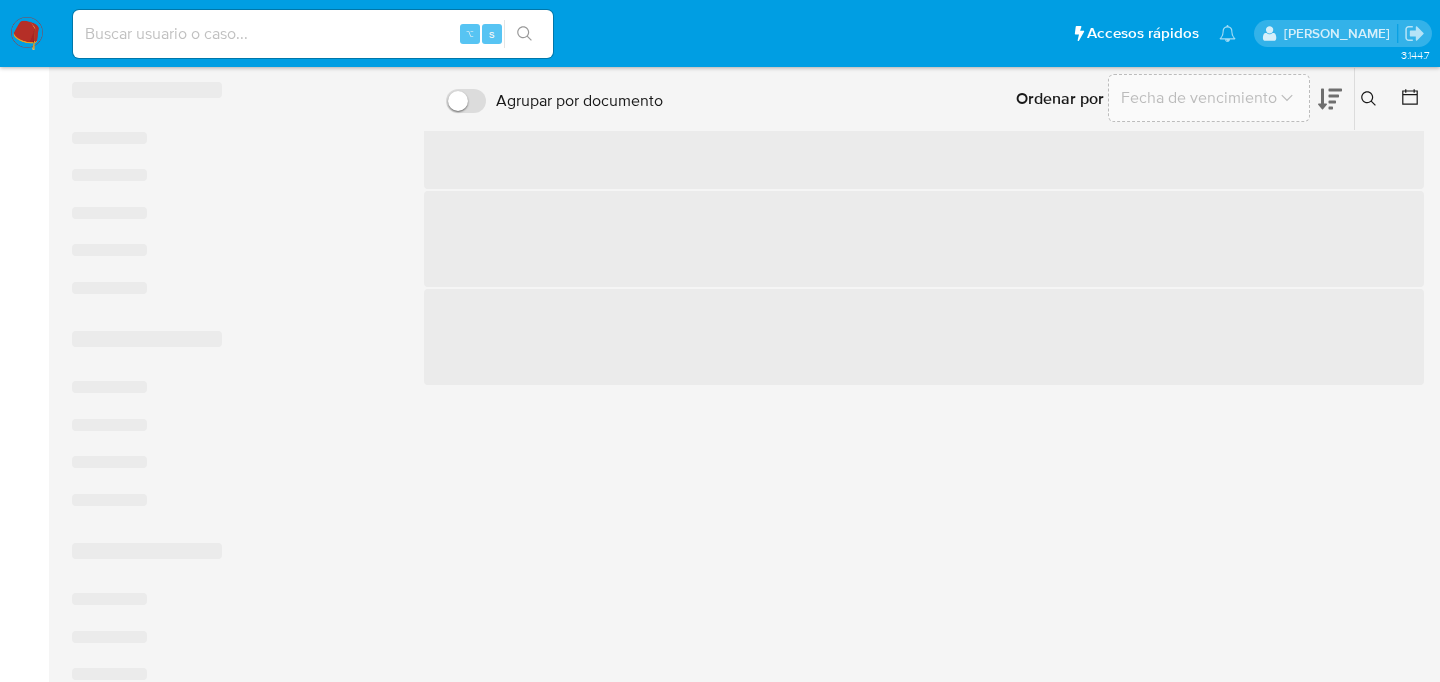scroll, scrollTop: 0, scrollLeft: 0, axis: both 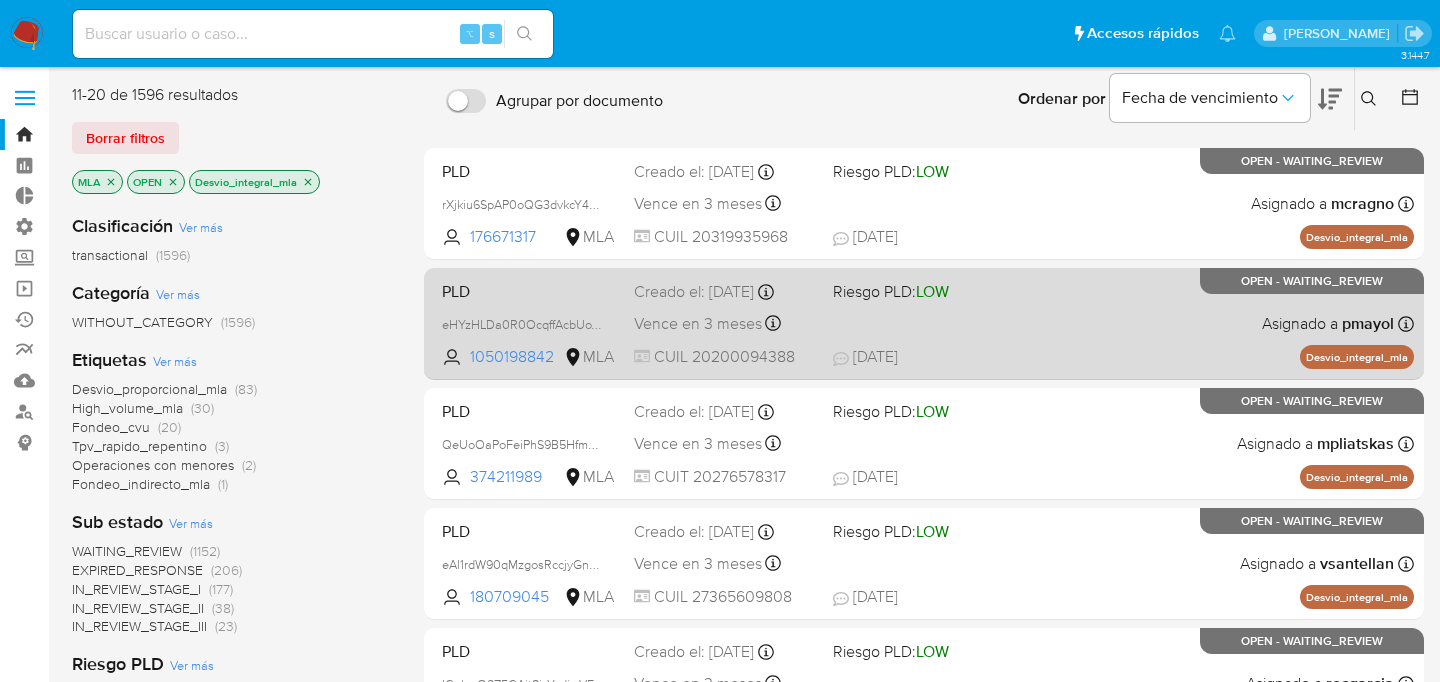 click on "PLD" at bounding box center (530, 290) 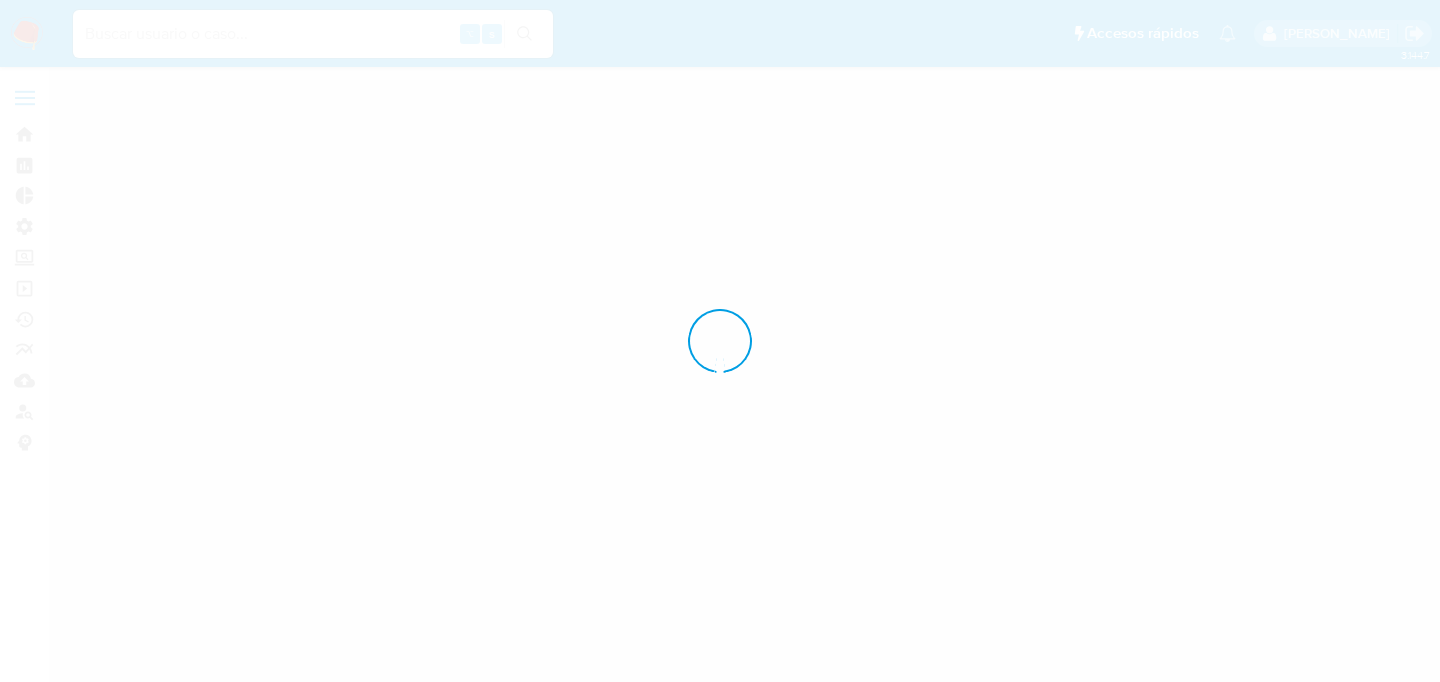 scroll, scrollTop: 0, scrollLeft: 0, axis: both 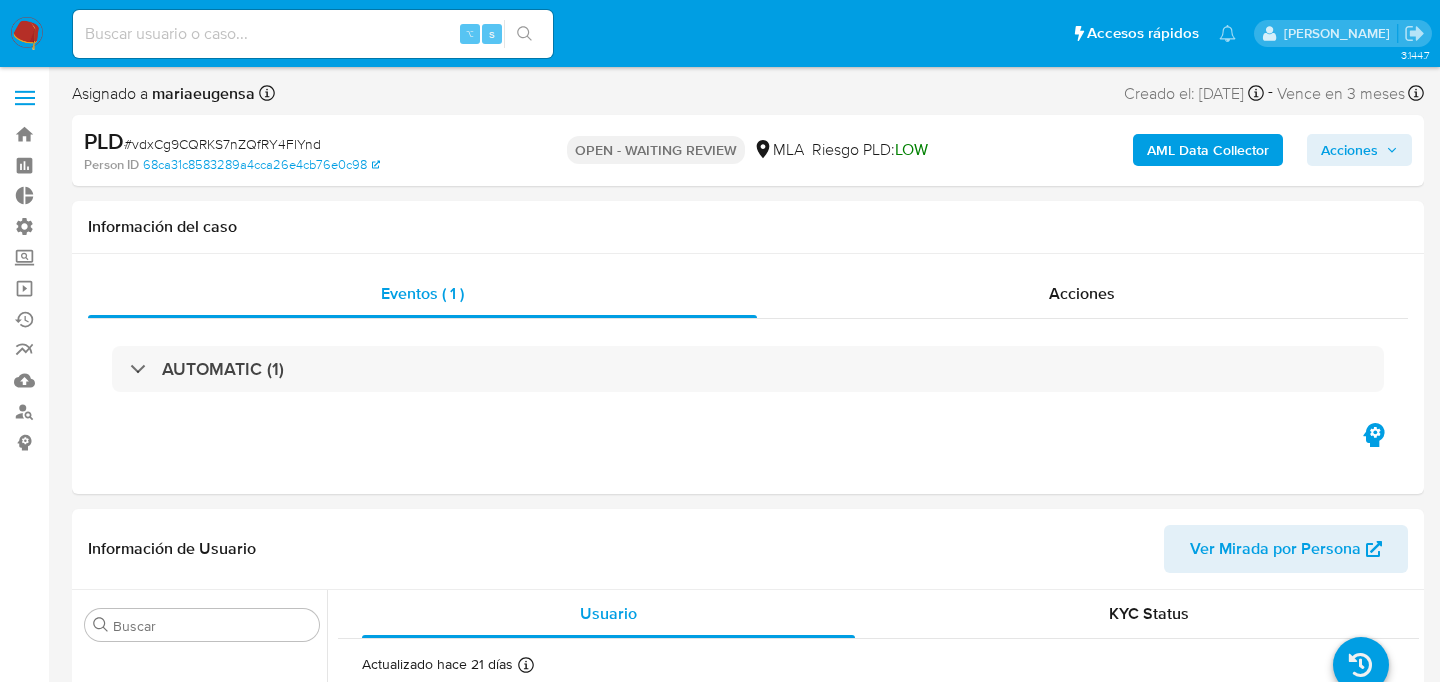 click on "AML Data Collector" at bounding box center [1208, 150] 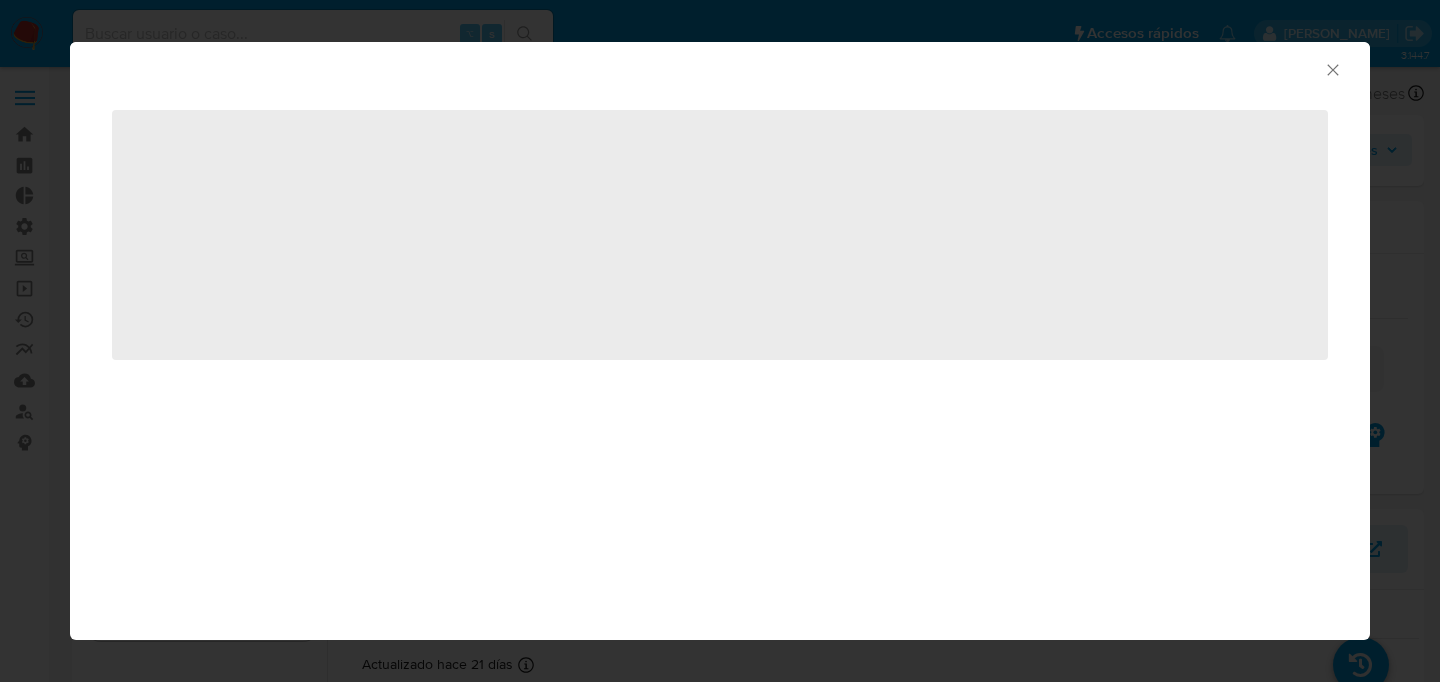 select on "10" 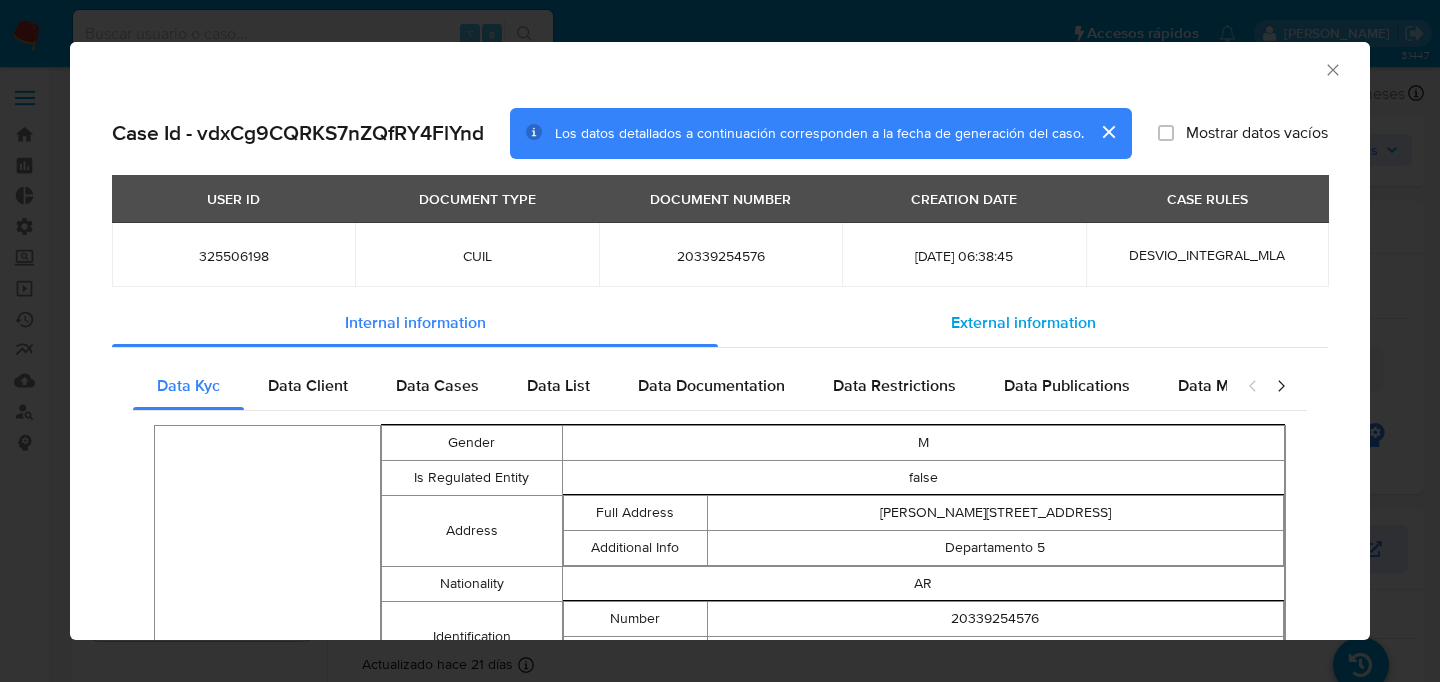 click on "External information" at bounding box center (1023, 323) 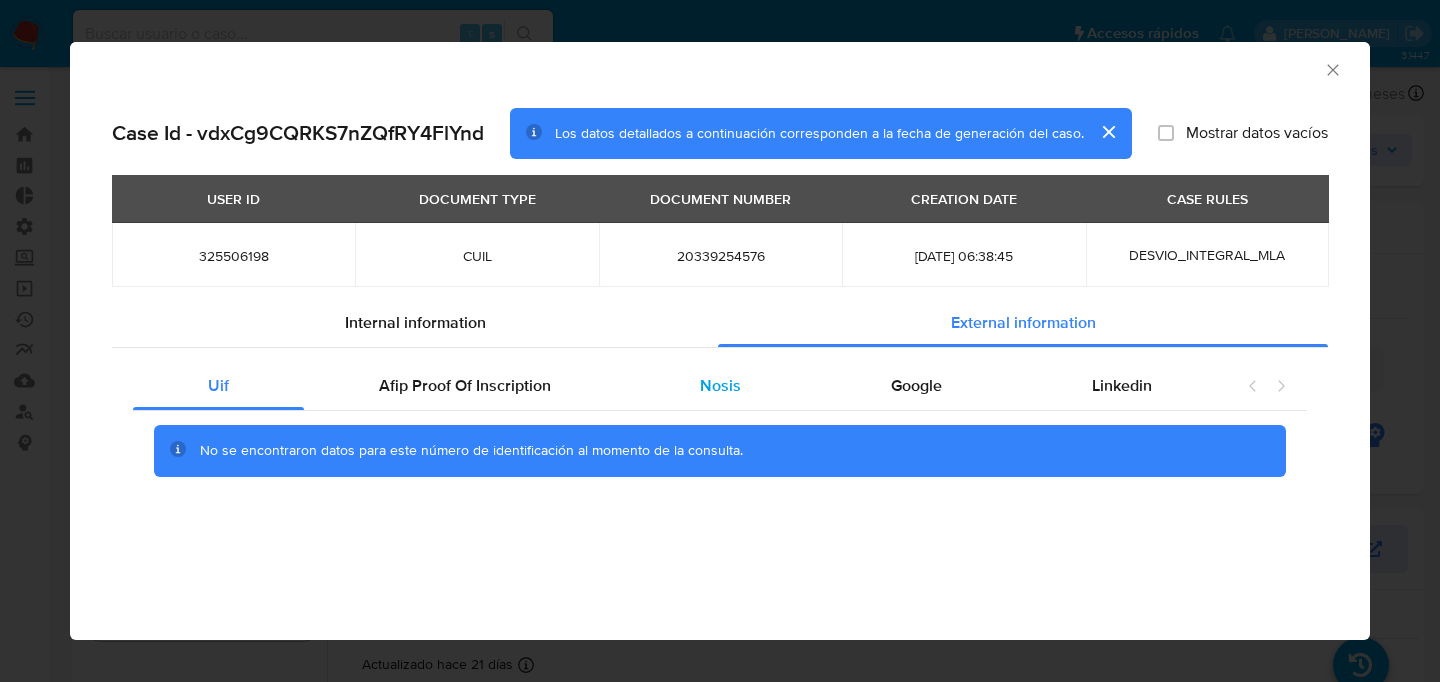 click on "Nosis" at bounding box center (720, 385) 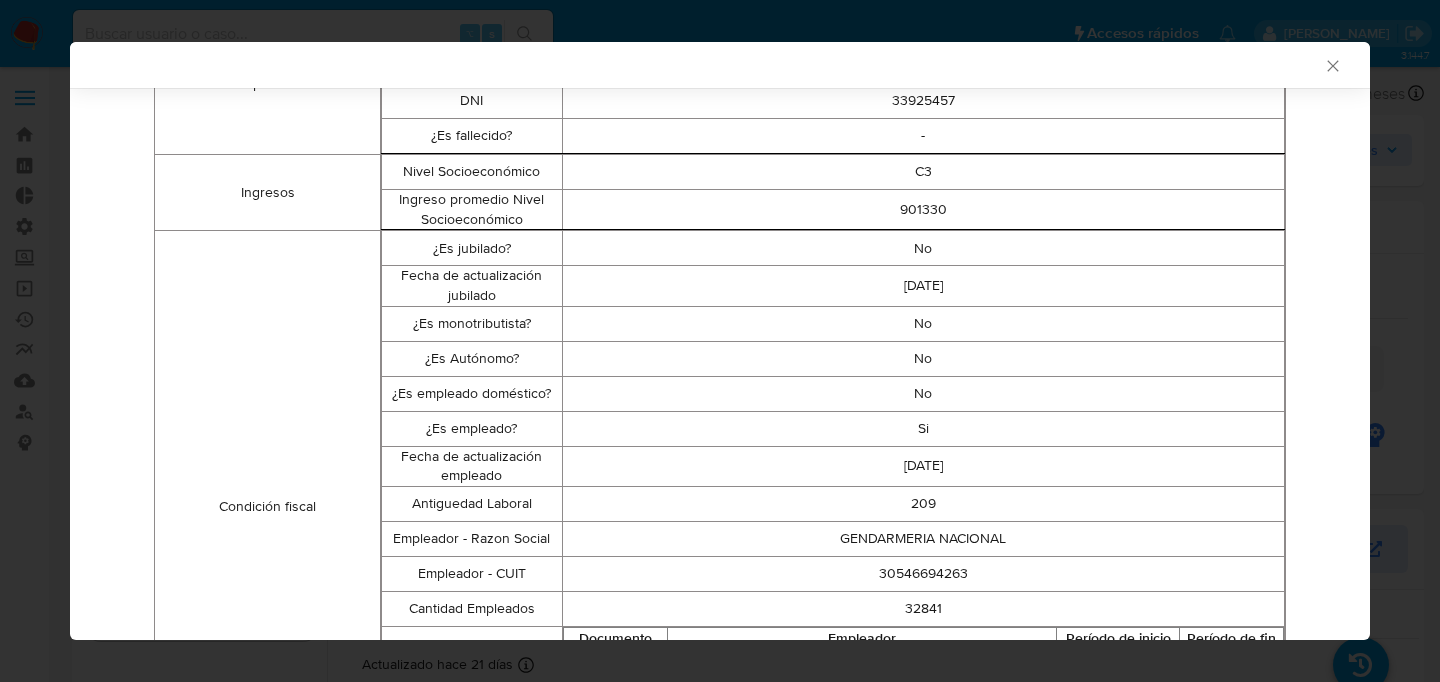 scroll, scrollTop: 412, scrollLeft: 0, axis: vertical 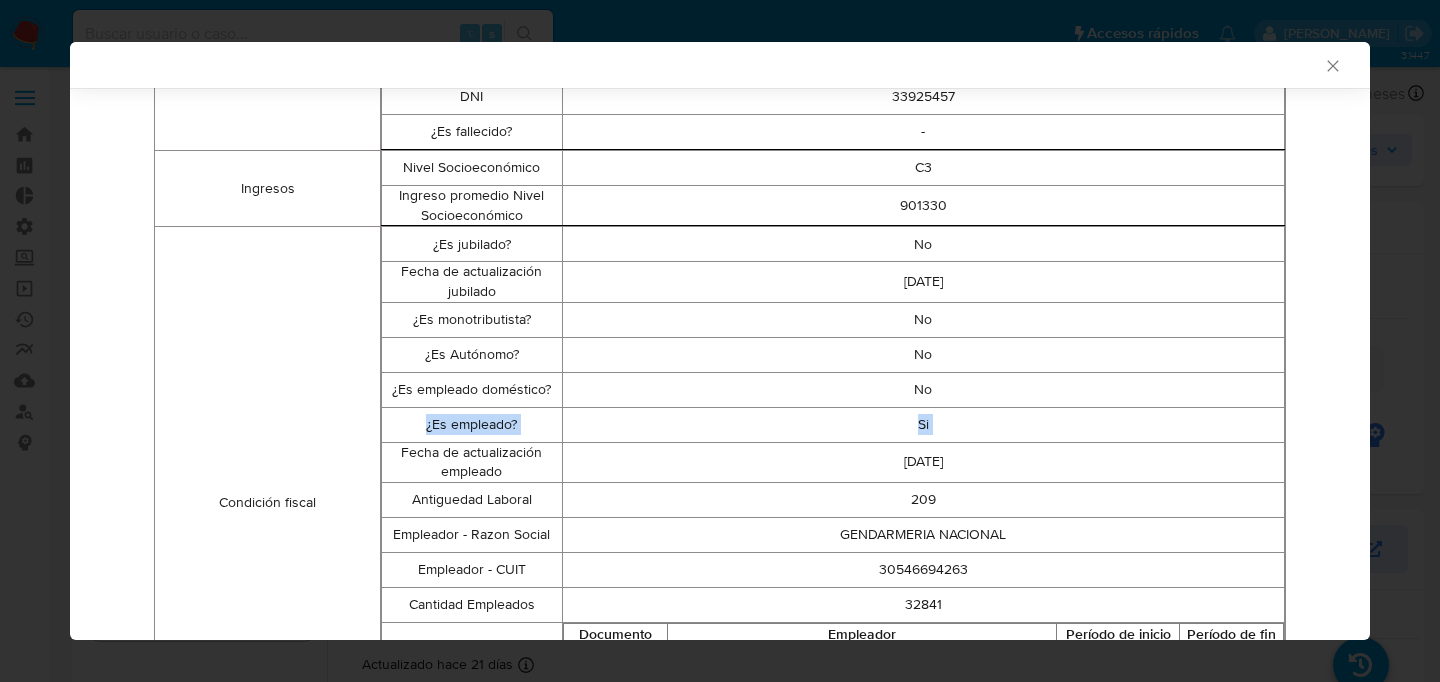 drag, startPoint x: 423, startPoint y: 433, endPoint x: 560, endPoint y: 441, distance: 137.23338 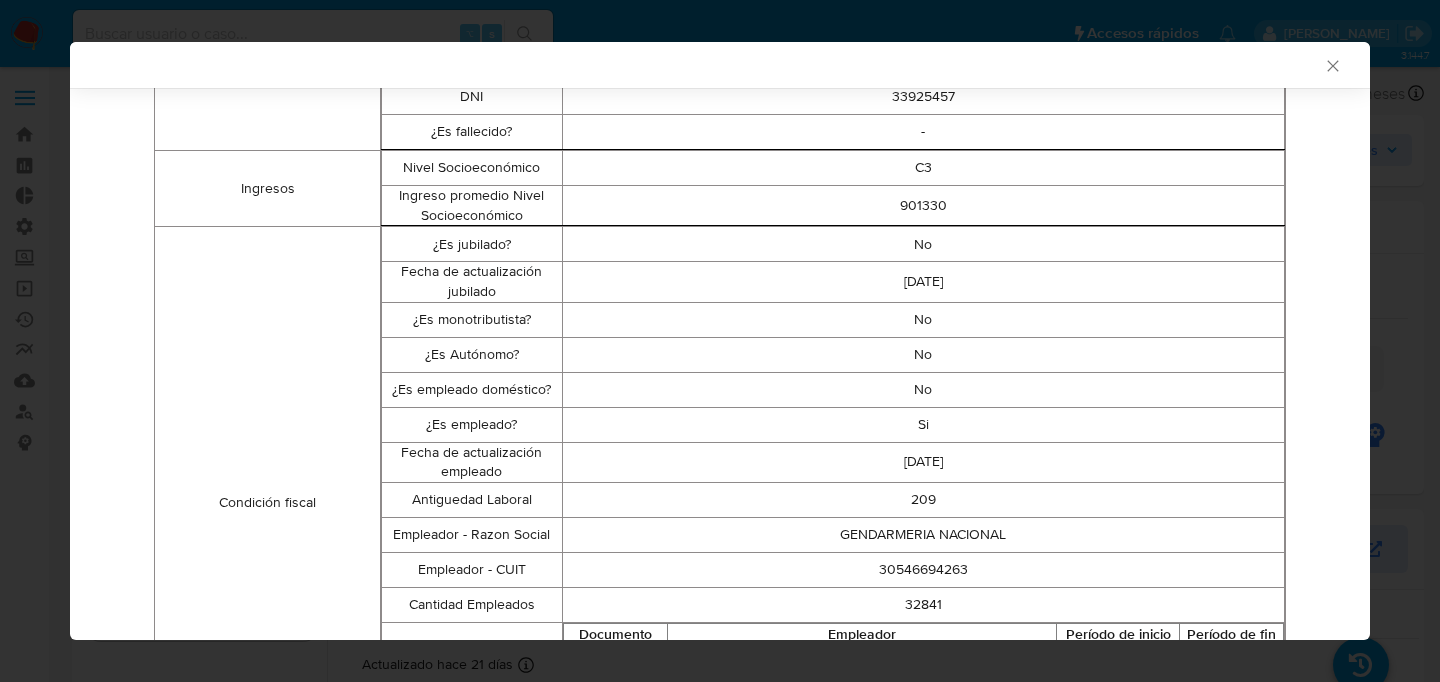 click on "2024-03-15" at bounding box center (923, 462) 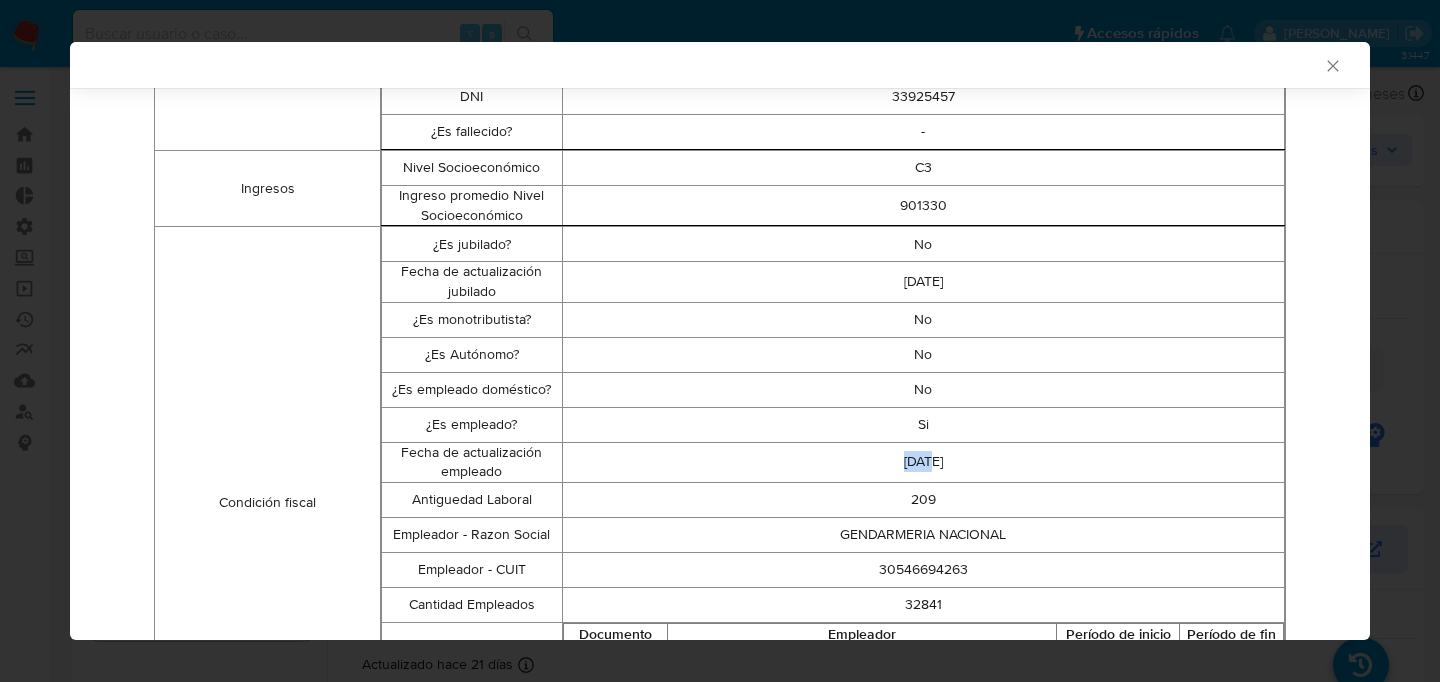 click on "2024-03-15" at bounding box center (923, 462) 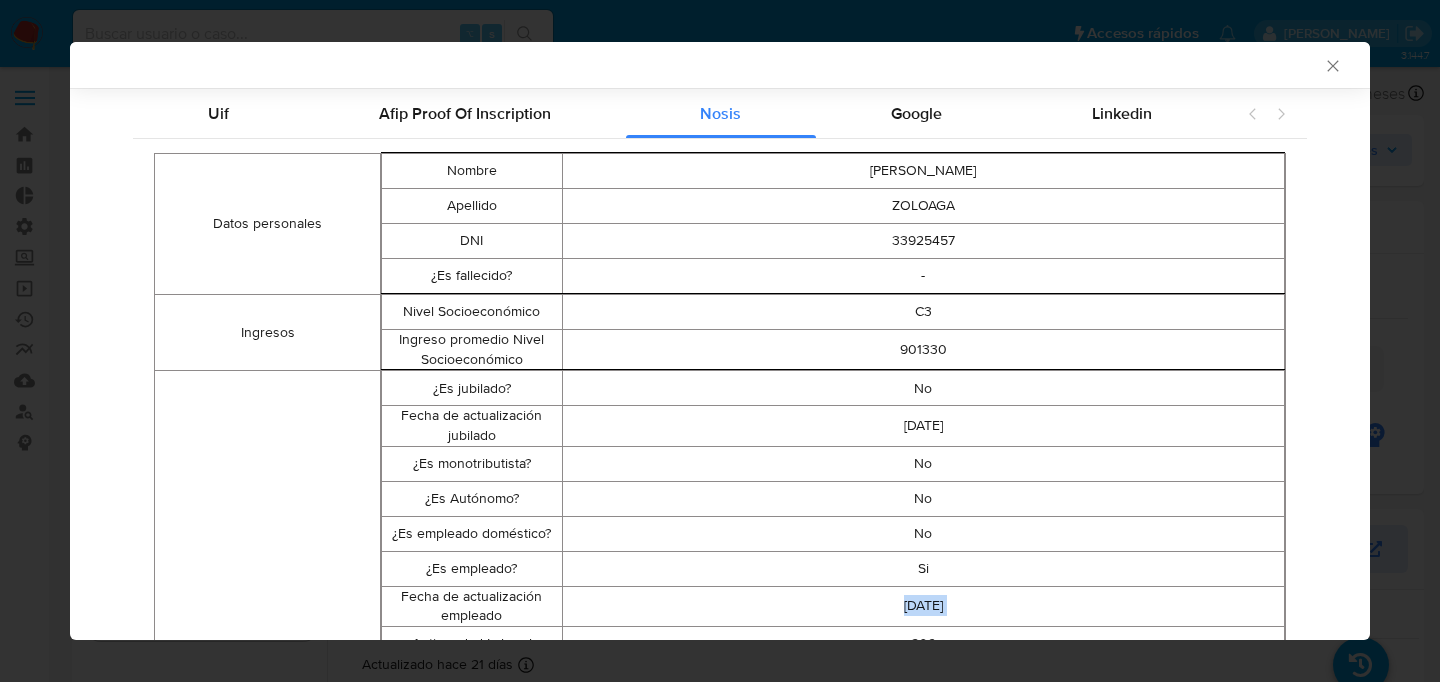 scroll, scrollTop: 451, scrollLeft: 0, axis: vertical 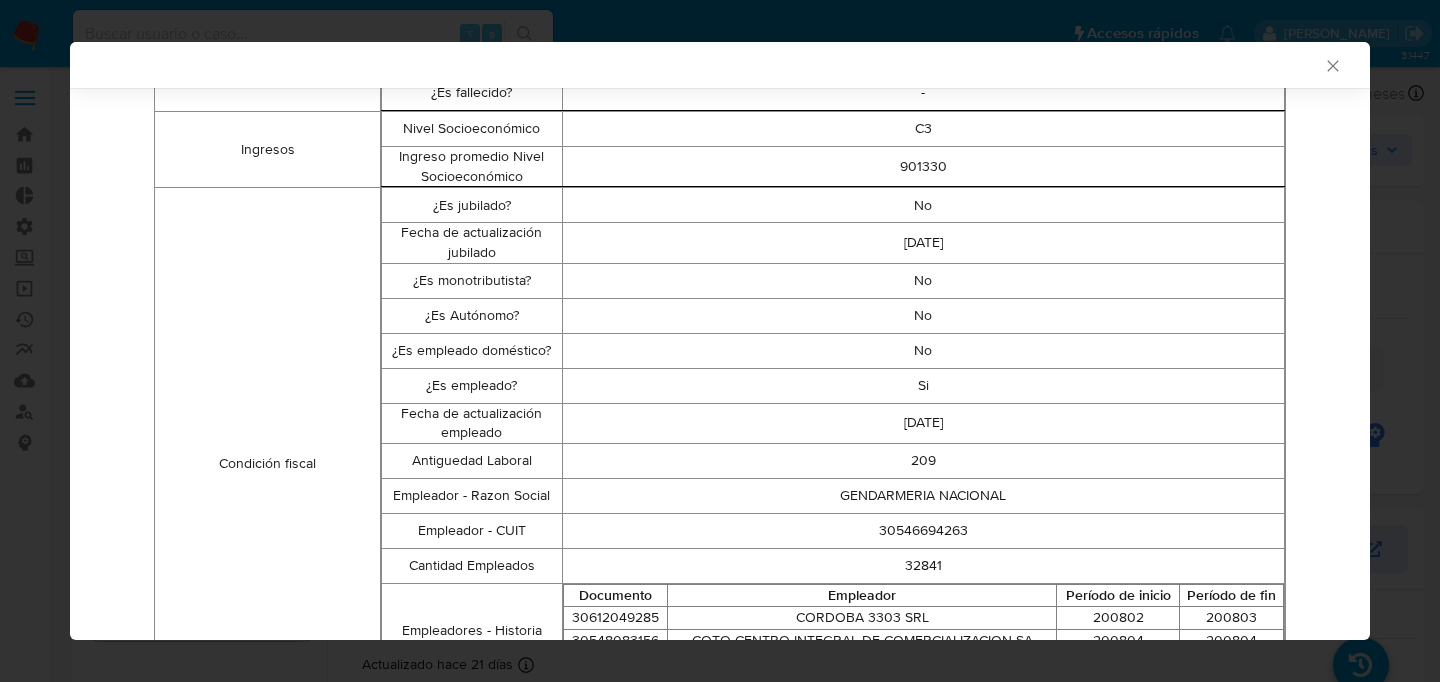 click on "Si" at bounding box center (923, 385) 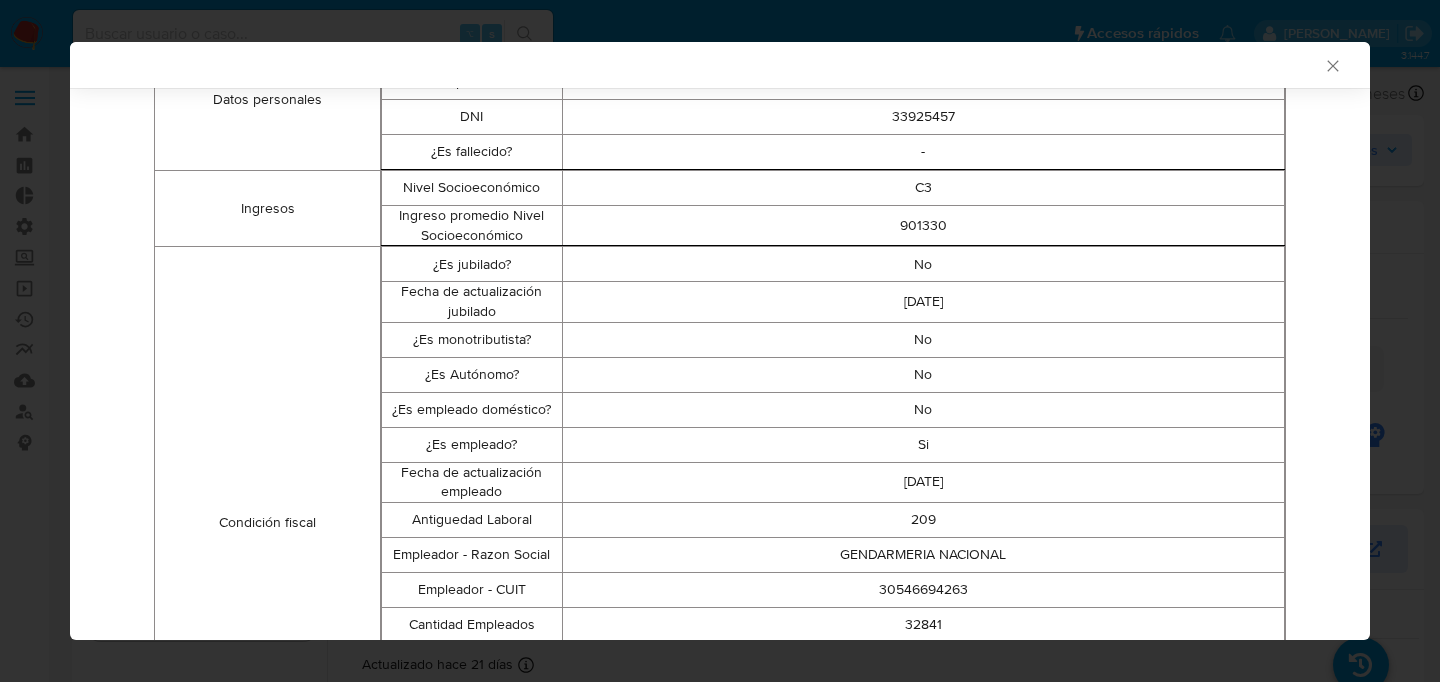 scroll, scrollTop: 388, scrollLeft: 0, axis: vertical 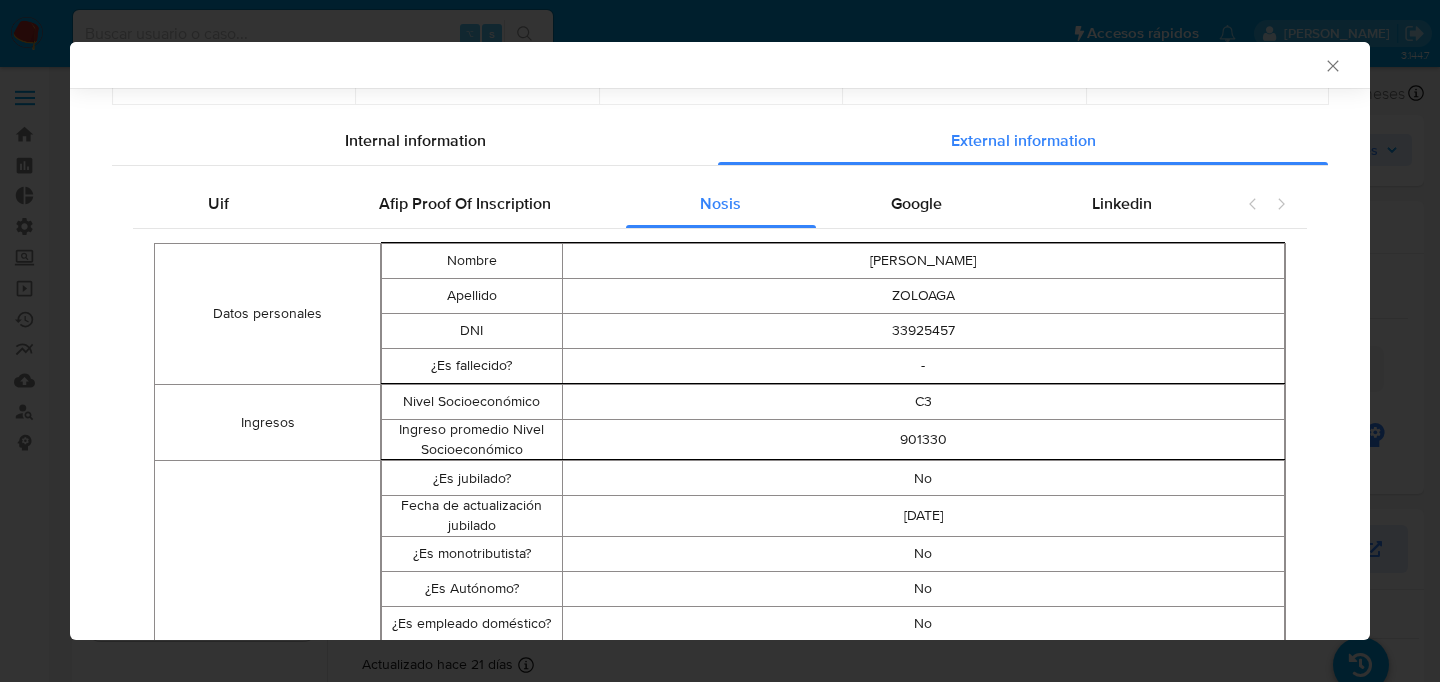 click on "33925457" at bounding box center [923, 331] 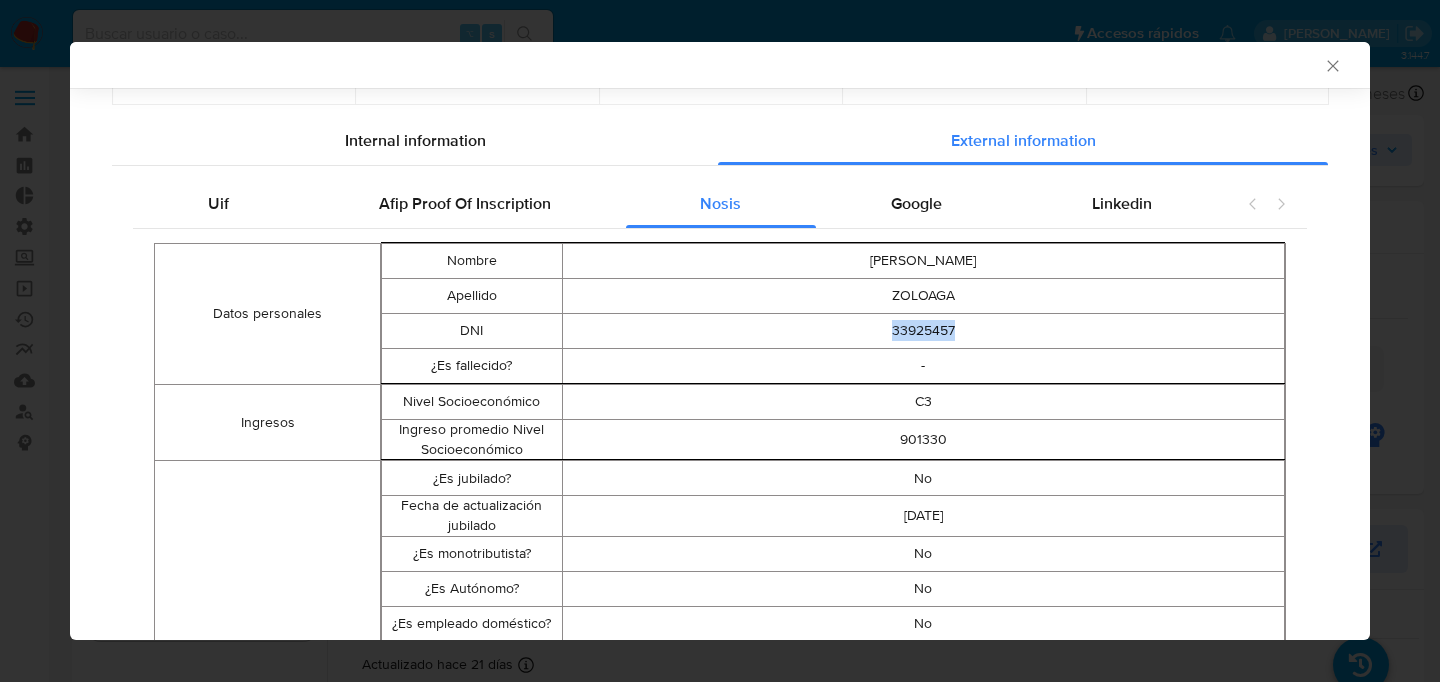 copy on "33925457" 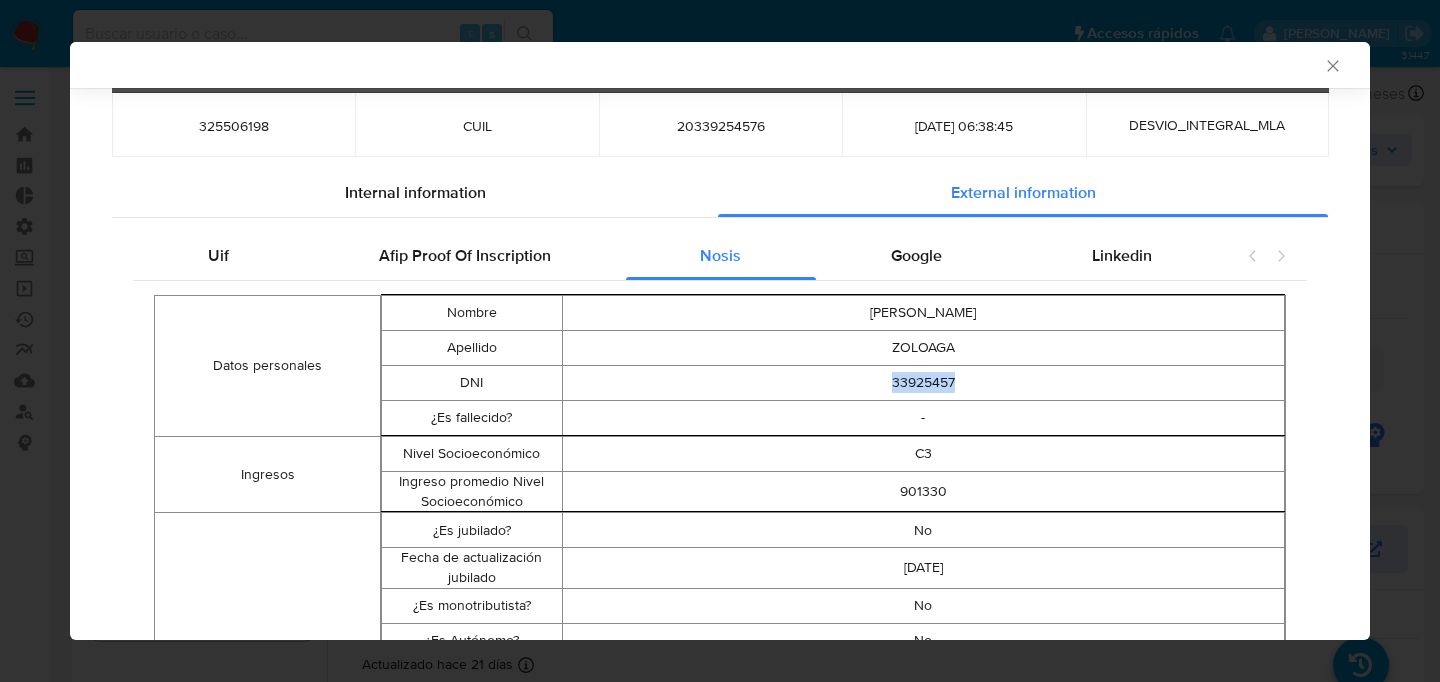 scroll, scrollTop: 86, scrollLeft: 0, axis: vertical 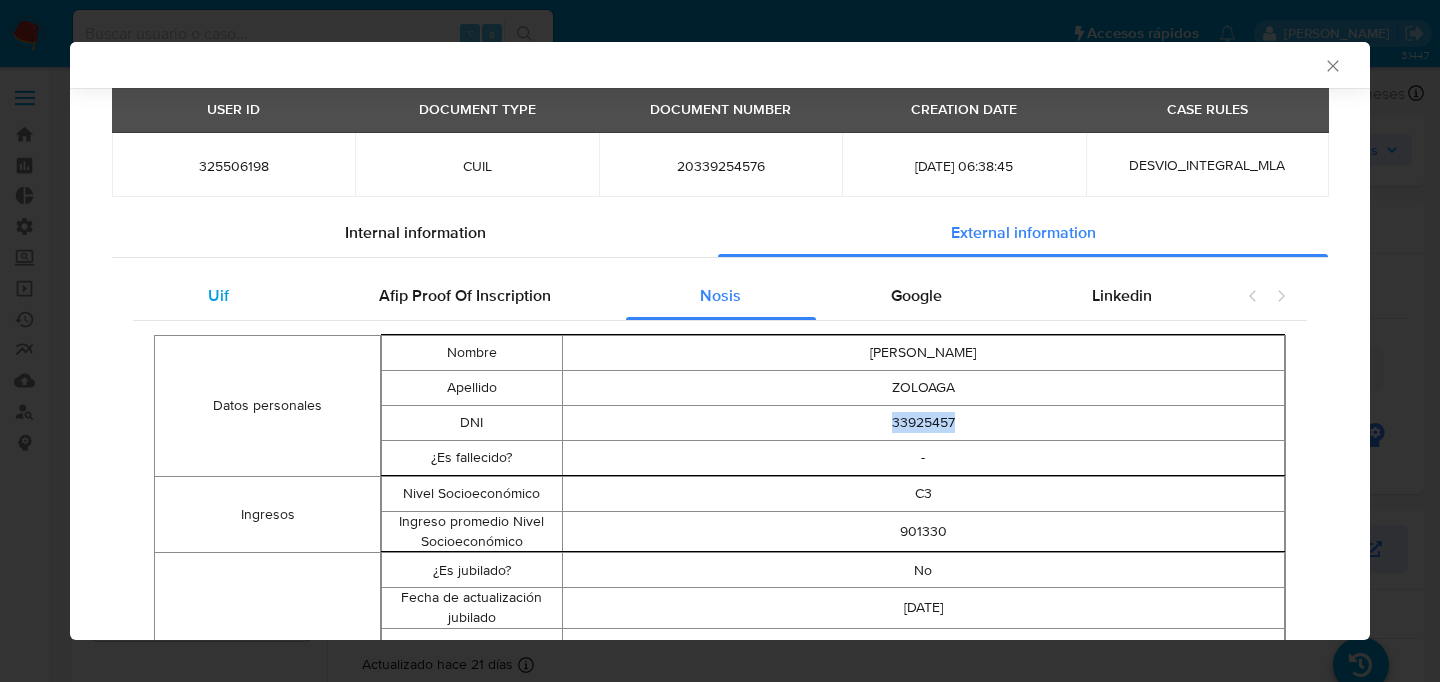 click on "Uif" at bounding box center (218, 296) 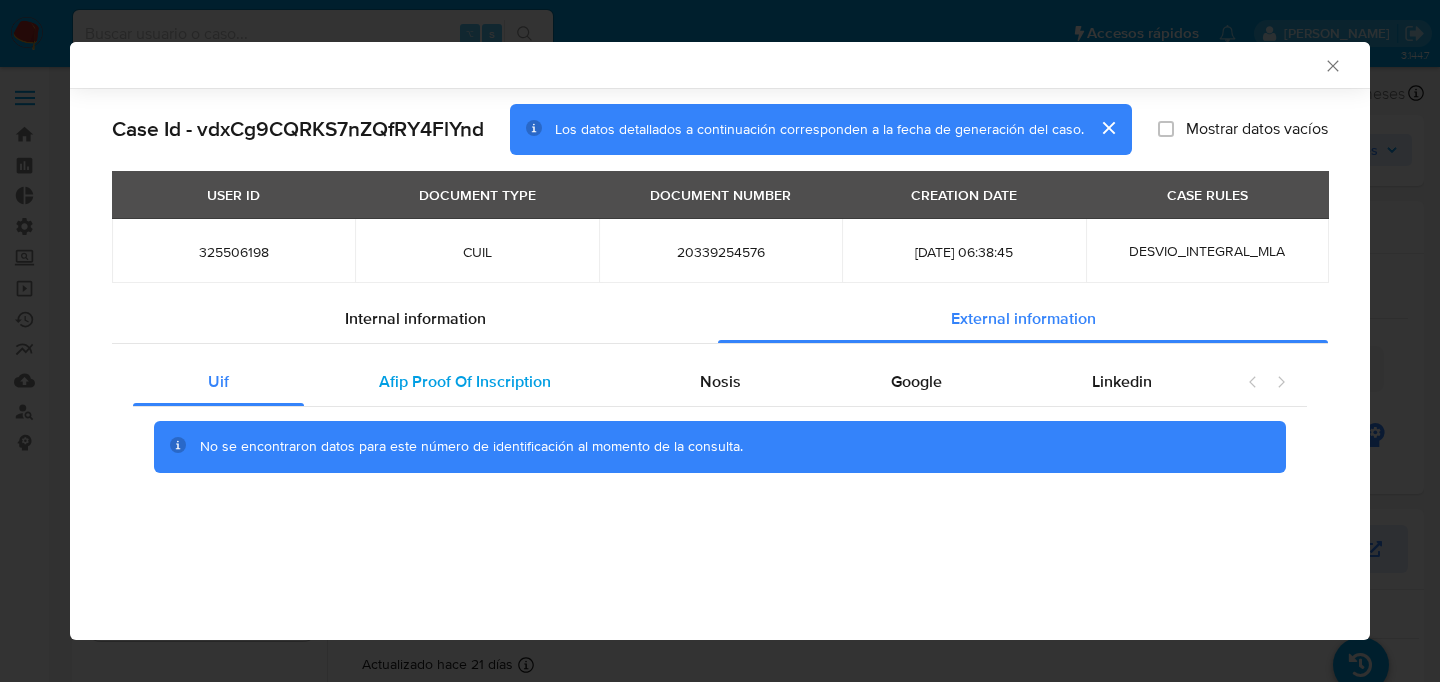 click on "Afip Proof Of Inscription" at bounding box center [465, 381] 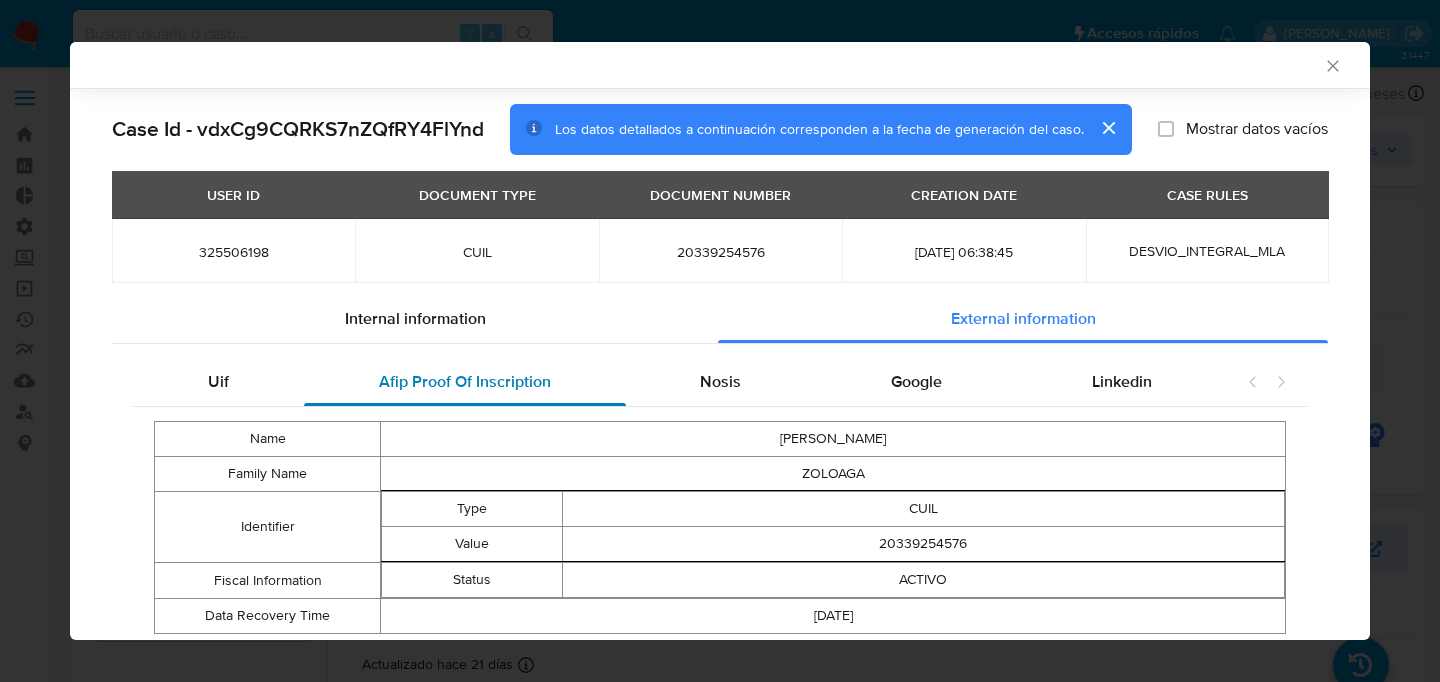 scroll, scrollTop: 64, scrollLeft: 0, axis: vertical 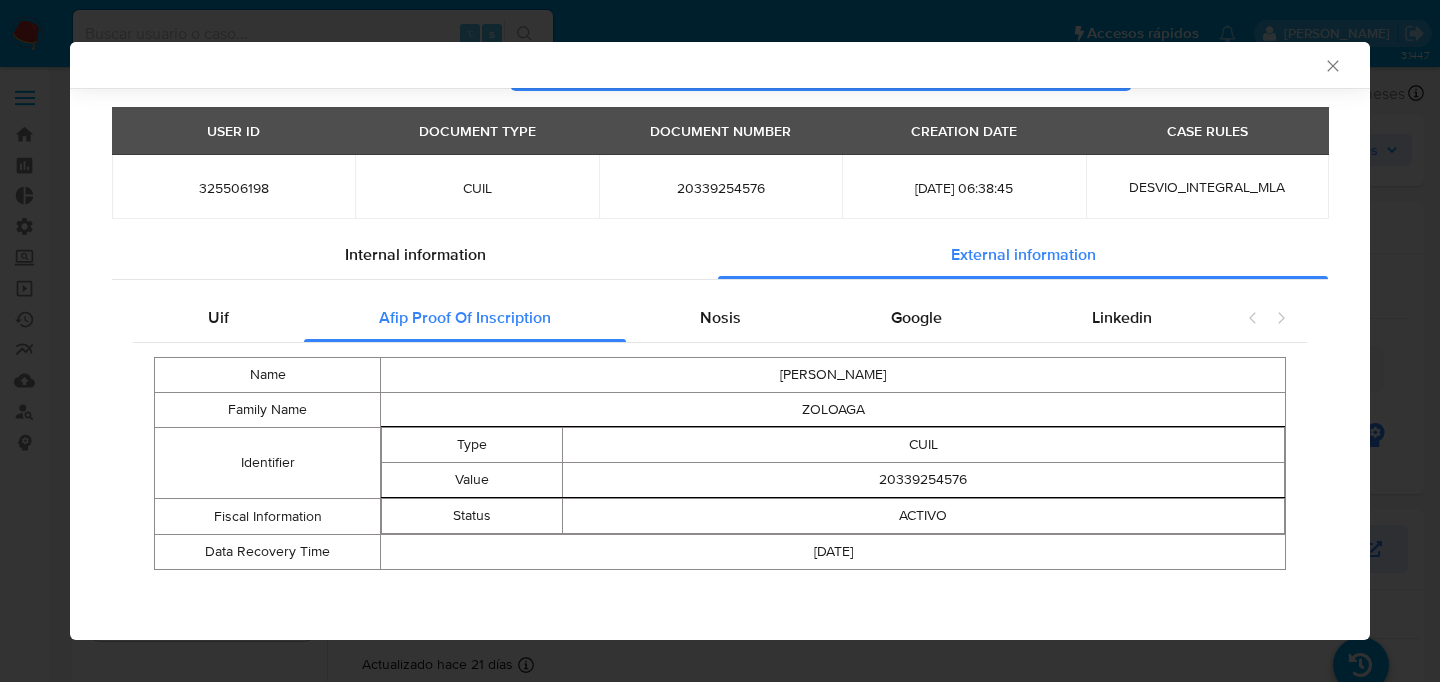 click on "20339254576" at bounding box center (923, 480) 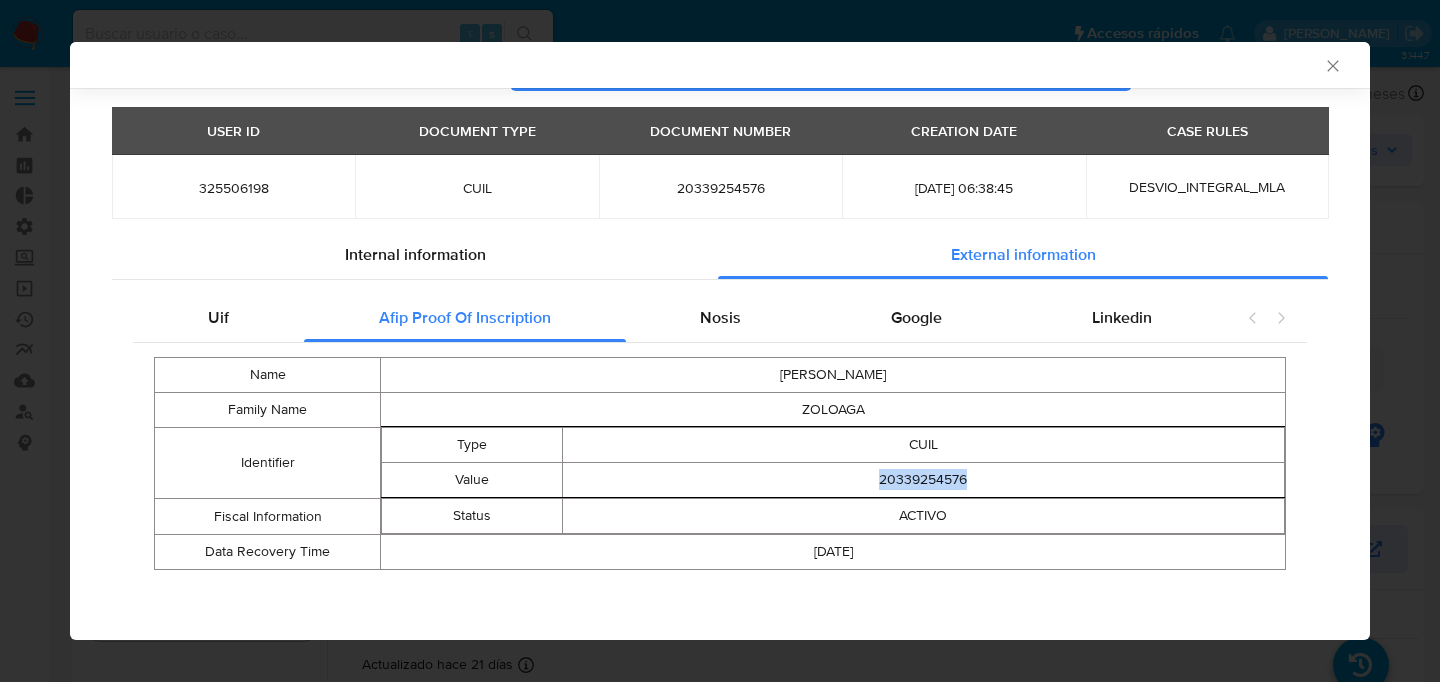 click on "20339254576" at bounding box center [923, 480] 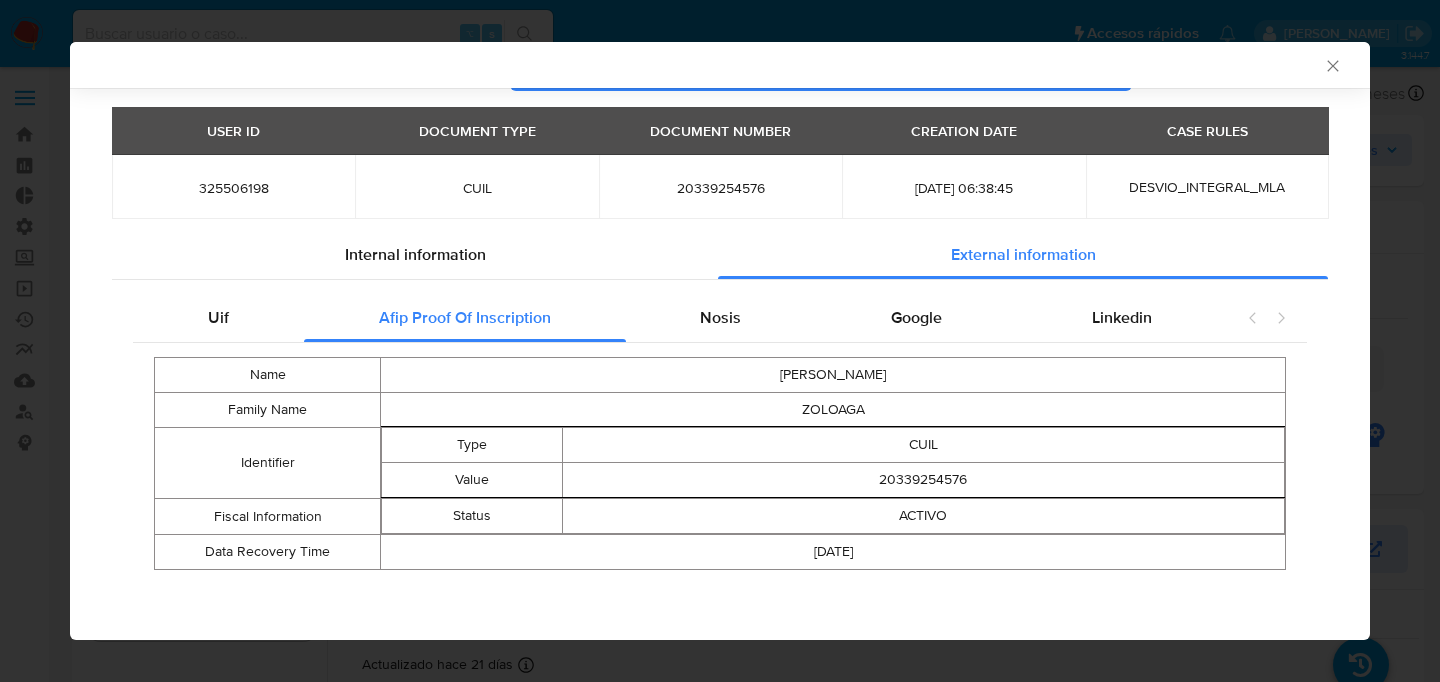click on "20339254576" at bounding box center [923, 480] 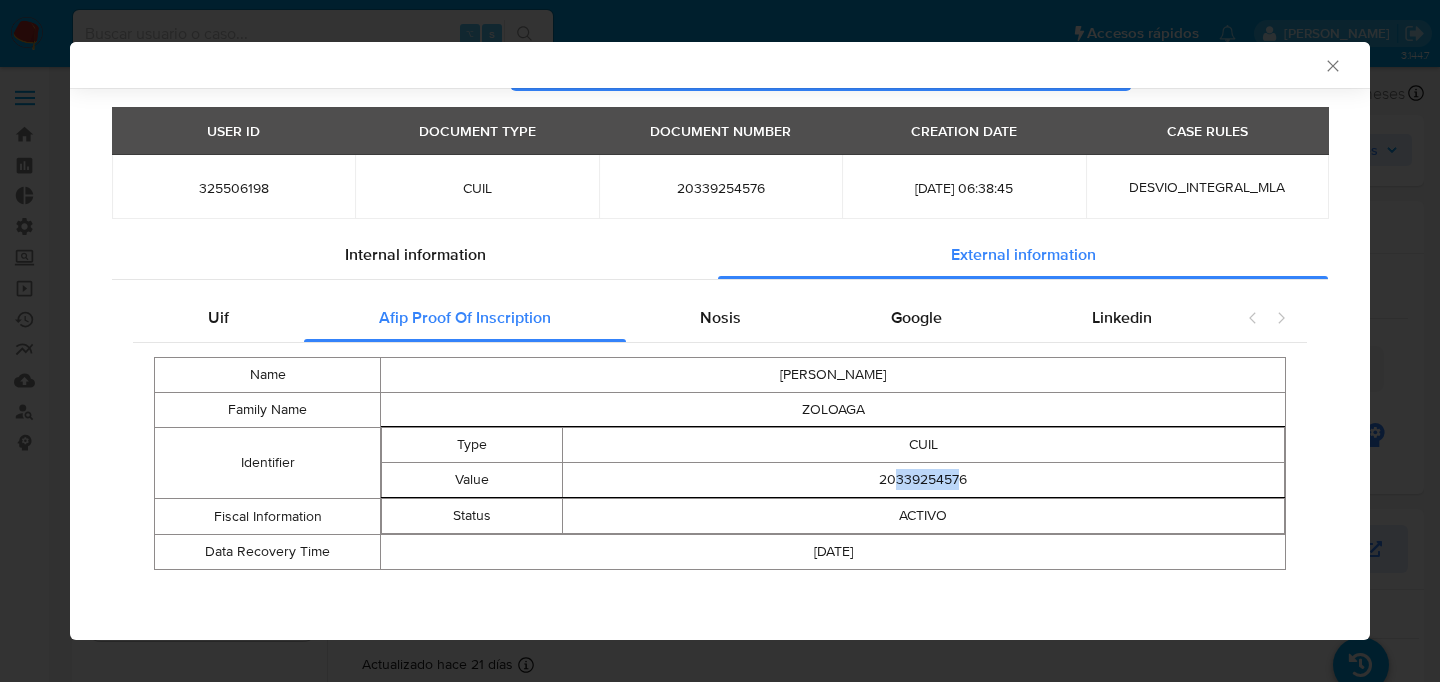 drag, startPoint x: 896, startPoint y: 482, endPoint x: 960, endPoint y: 480, distance: 64.03124 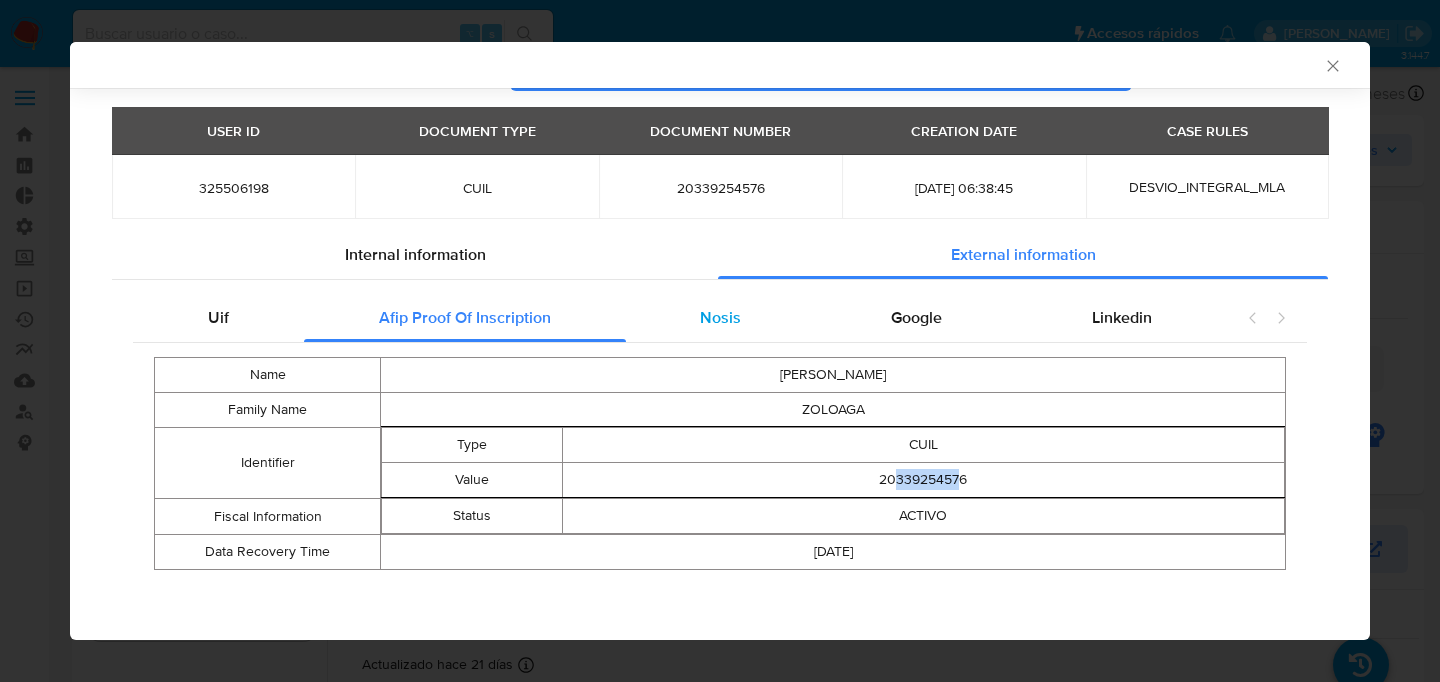 click on "Nosis" at bounding box center (720, 317) 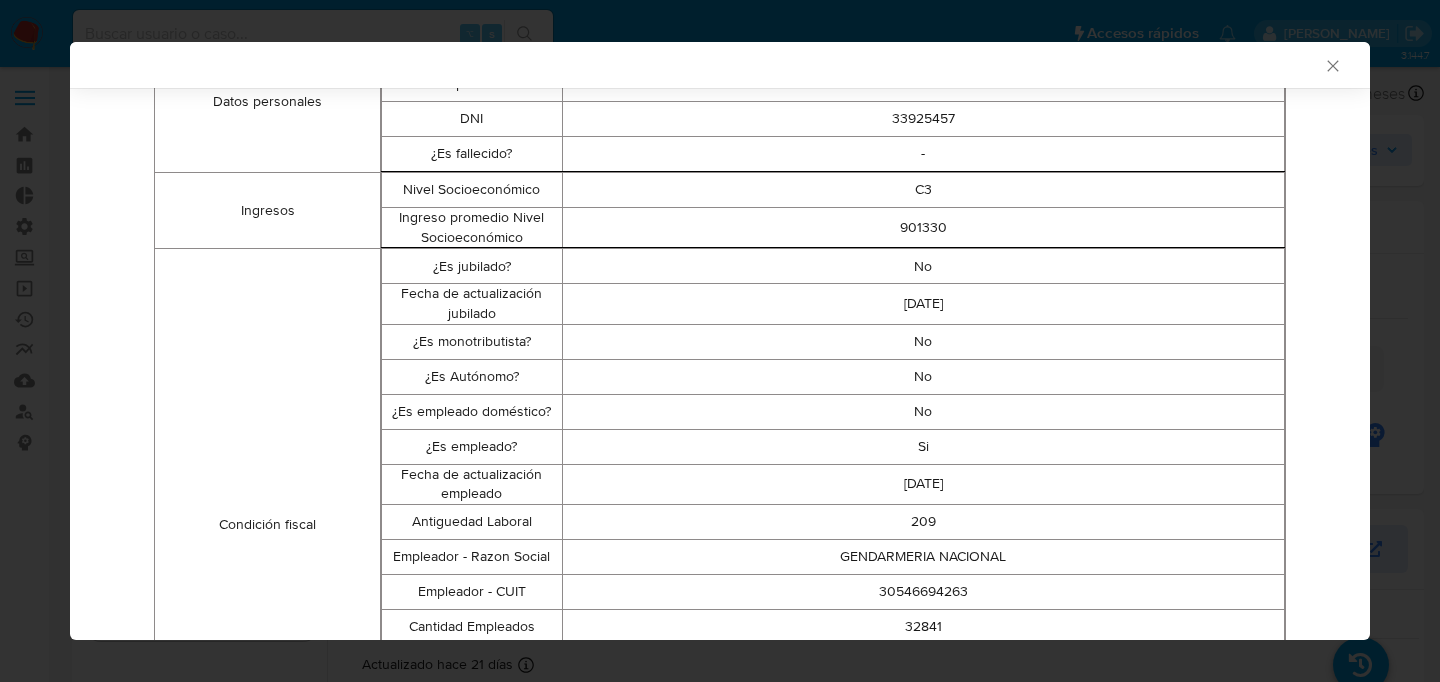 scroll, scrollTop: 426, scrollLeft: 0, axis: vertical 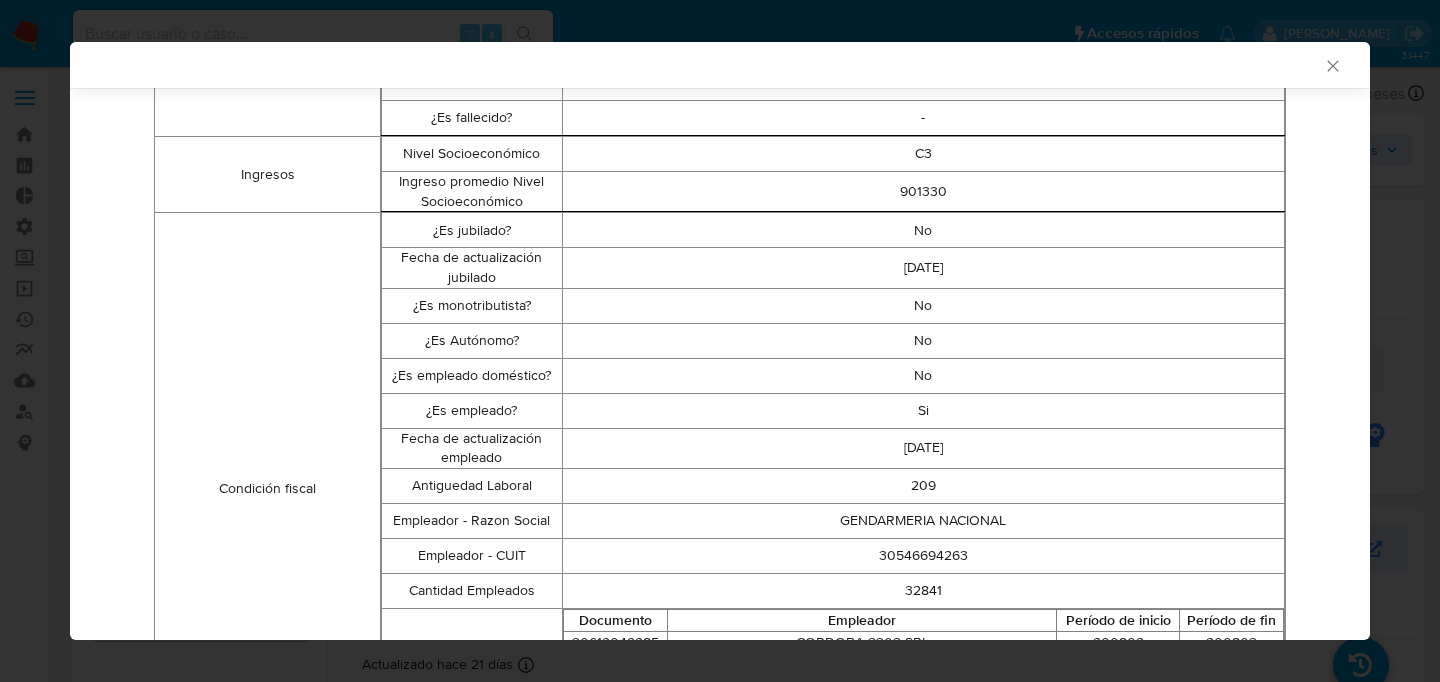 click on "Si" at bounding box center [923, 410] 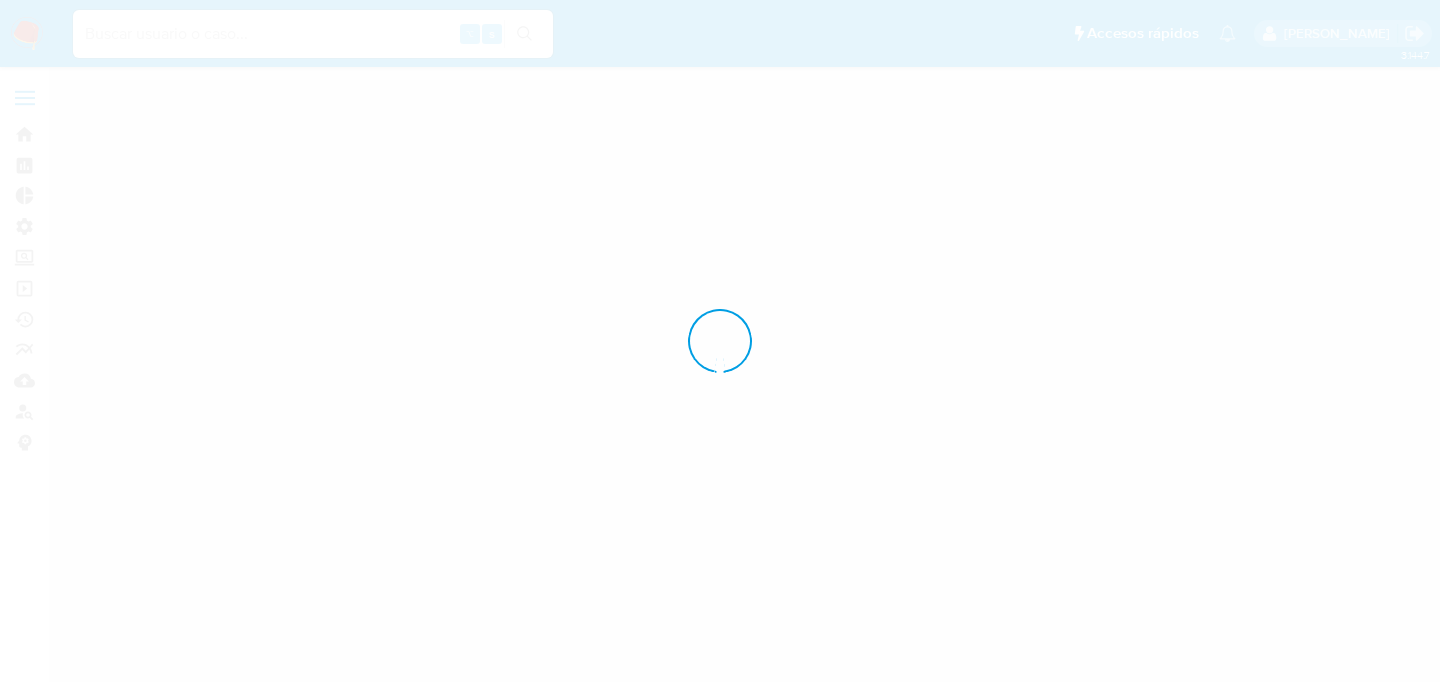 scroll, scrollTop: 0, scrollLeft: 0, axis: both 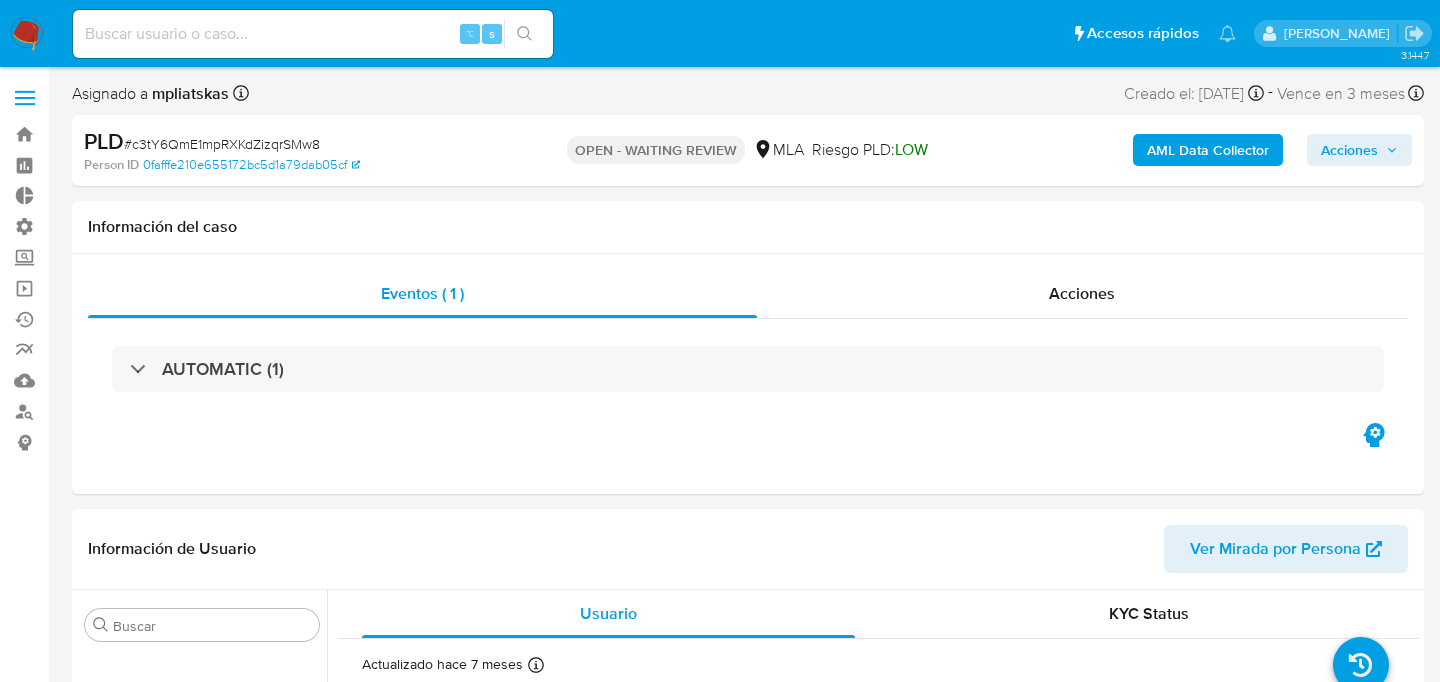 click on "AML Data Collector" at bounding box center (1208, 150) 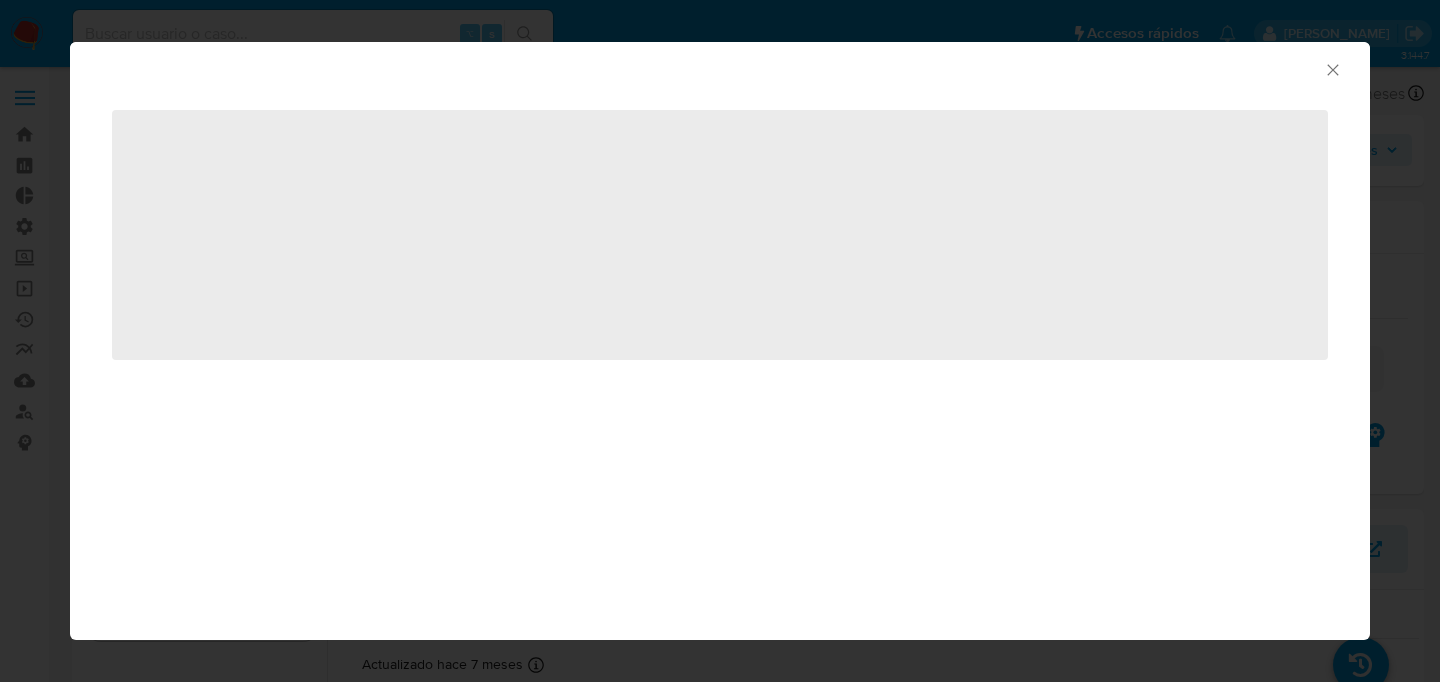 select on "10" 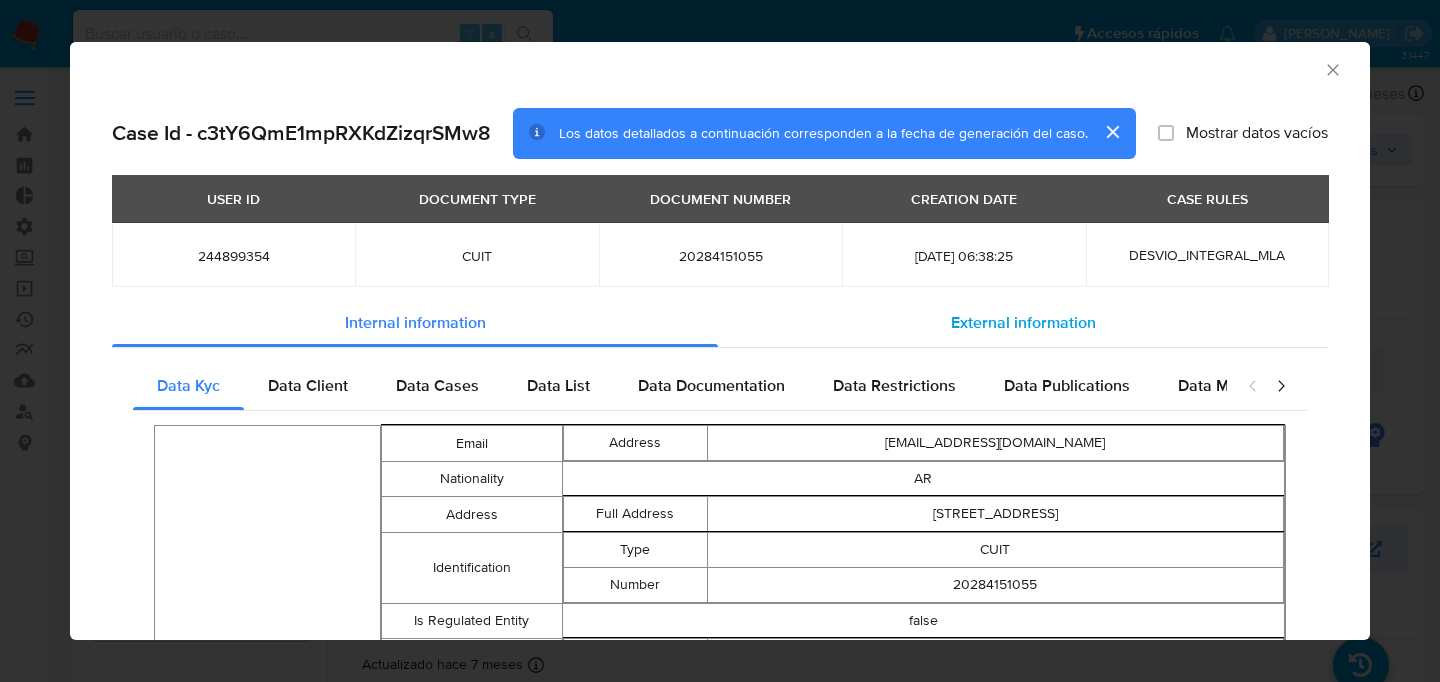 click on "External information" at bounding box center (1023, 322) 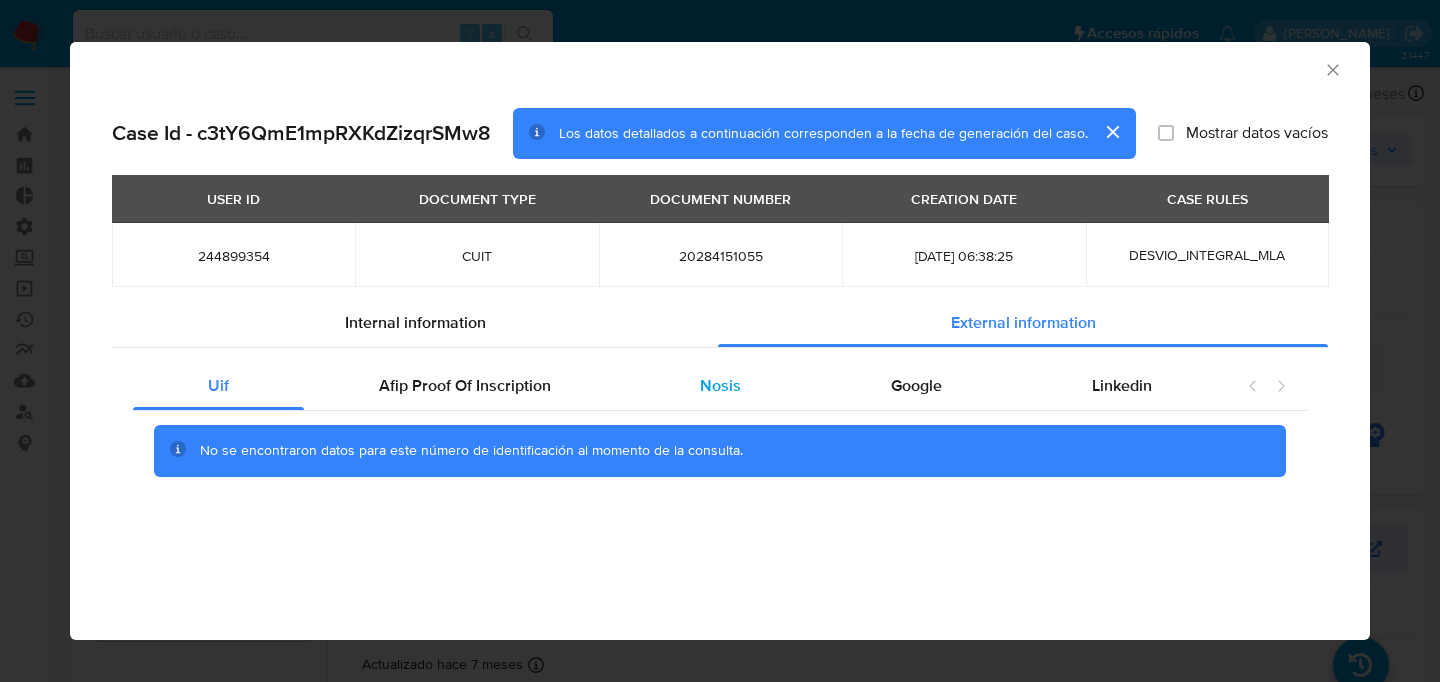 click on "Nosis" at bounding box center (721, 386) 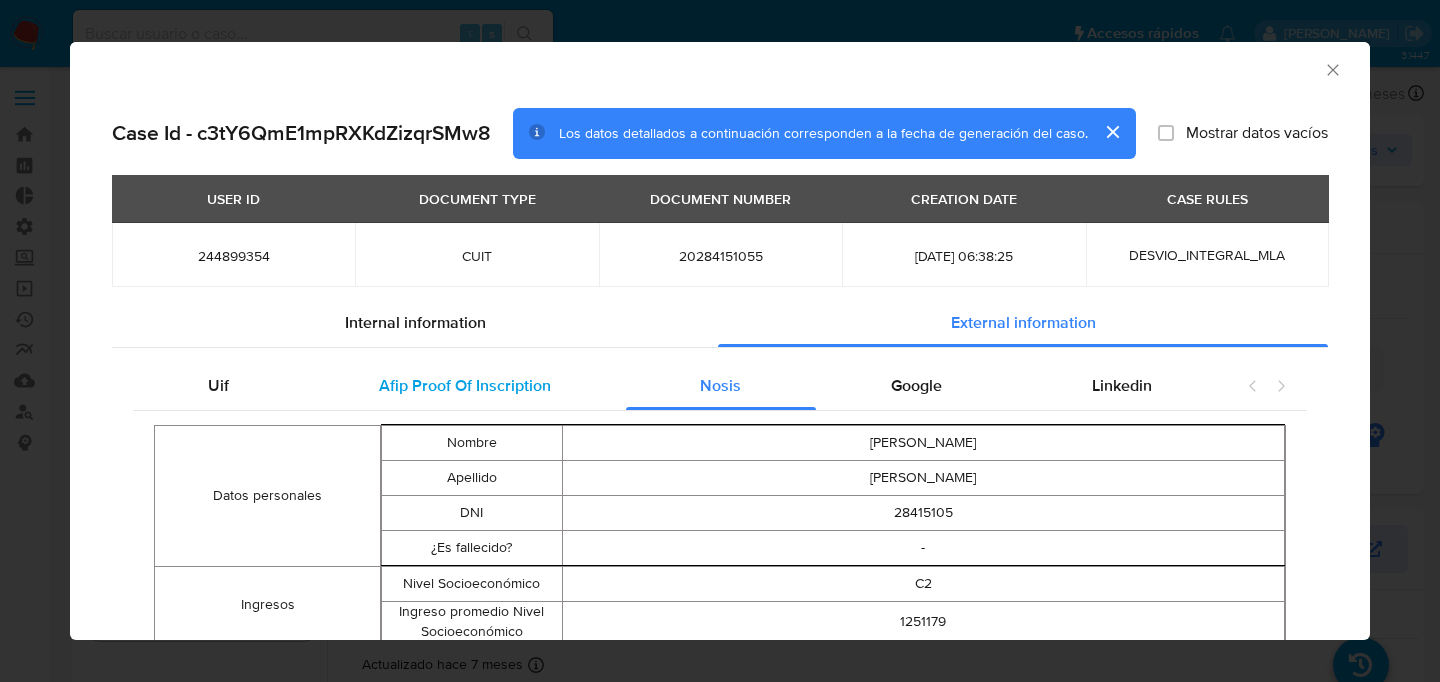 click on "Afip Proof Of Inscription" at bounding box center [465, 386] 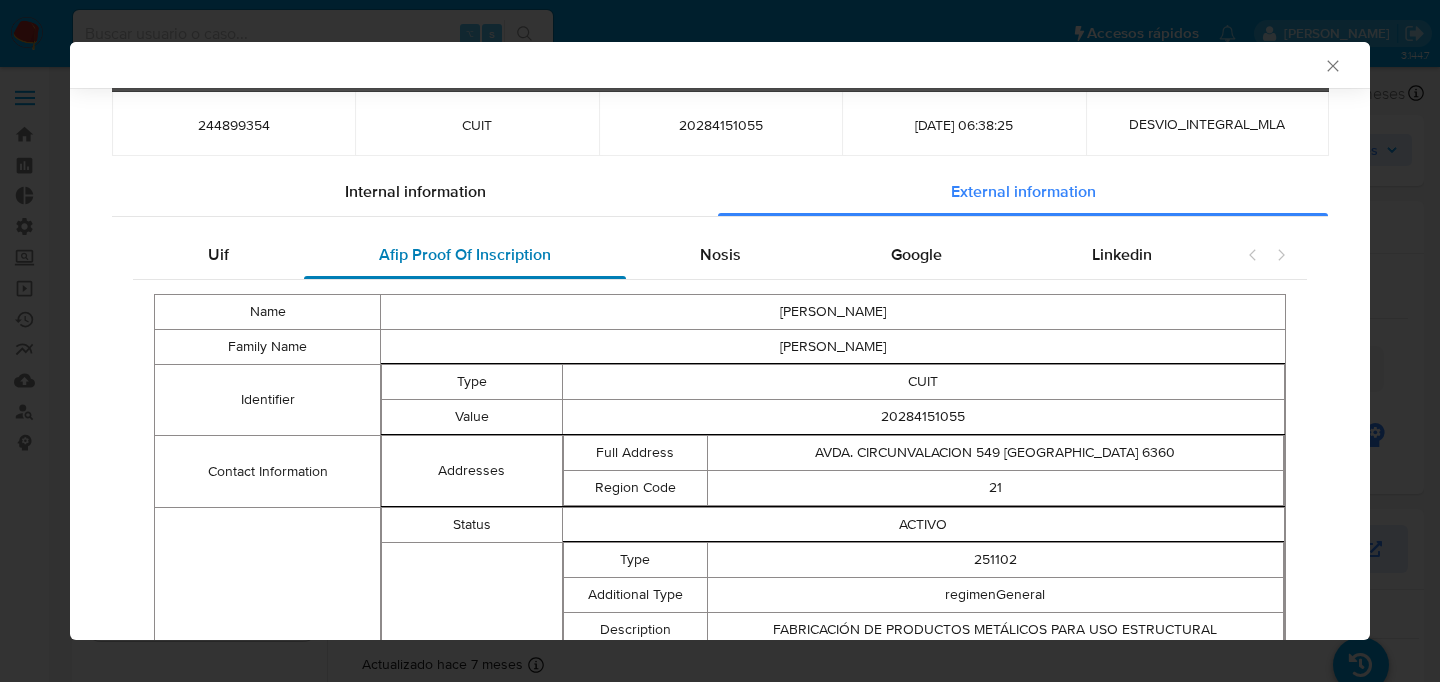 scroll, scrollTop: 128, scrollLeft: 0, axis: vertical 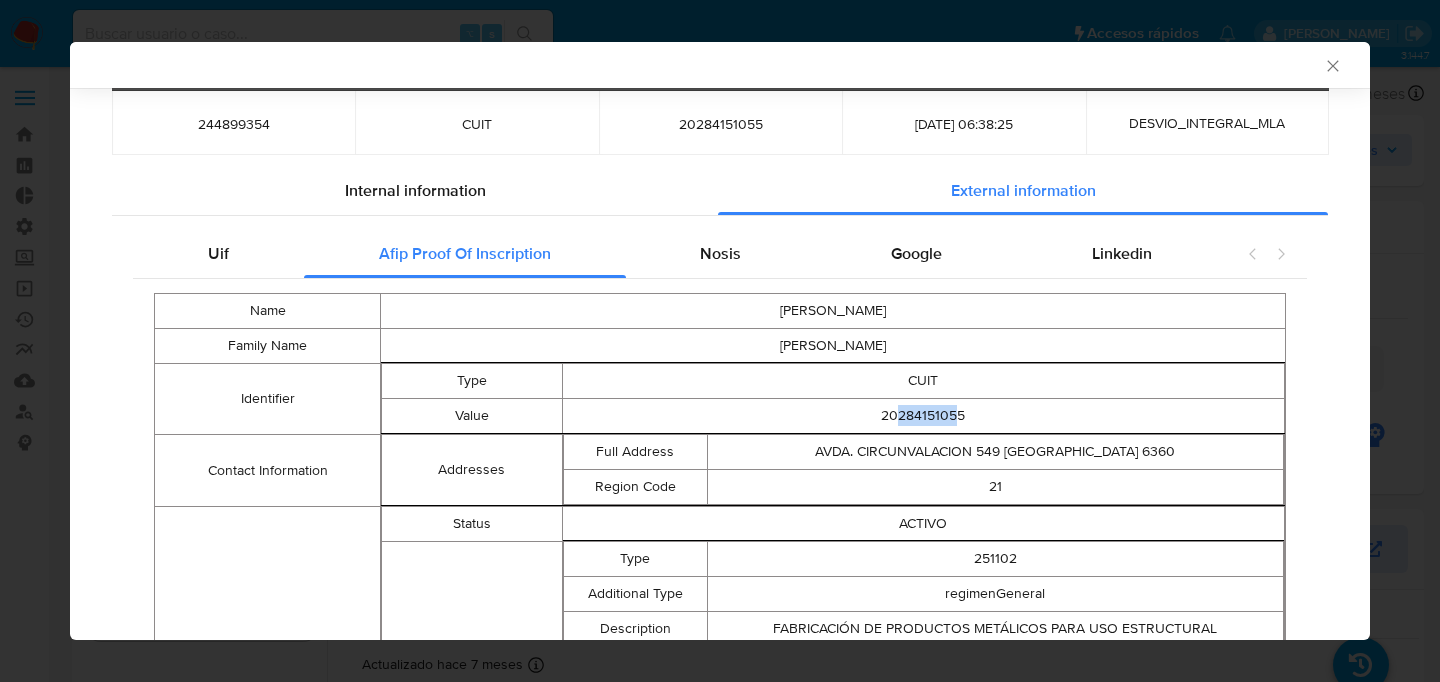 drag, startPoint x: 898, startPoint y: 409, endPoint x: 956, endPoint y: 414, distance: 58.21512 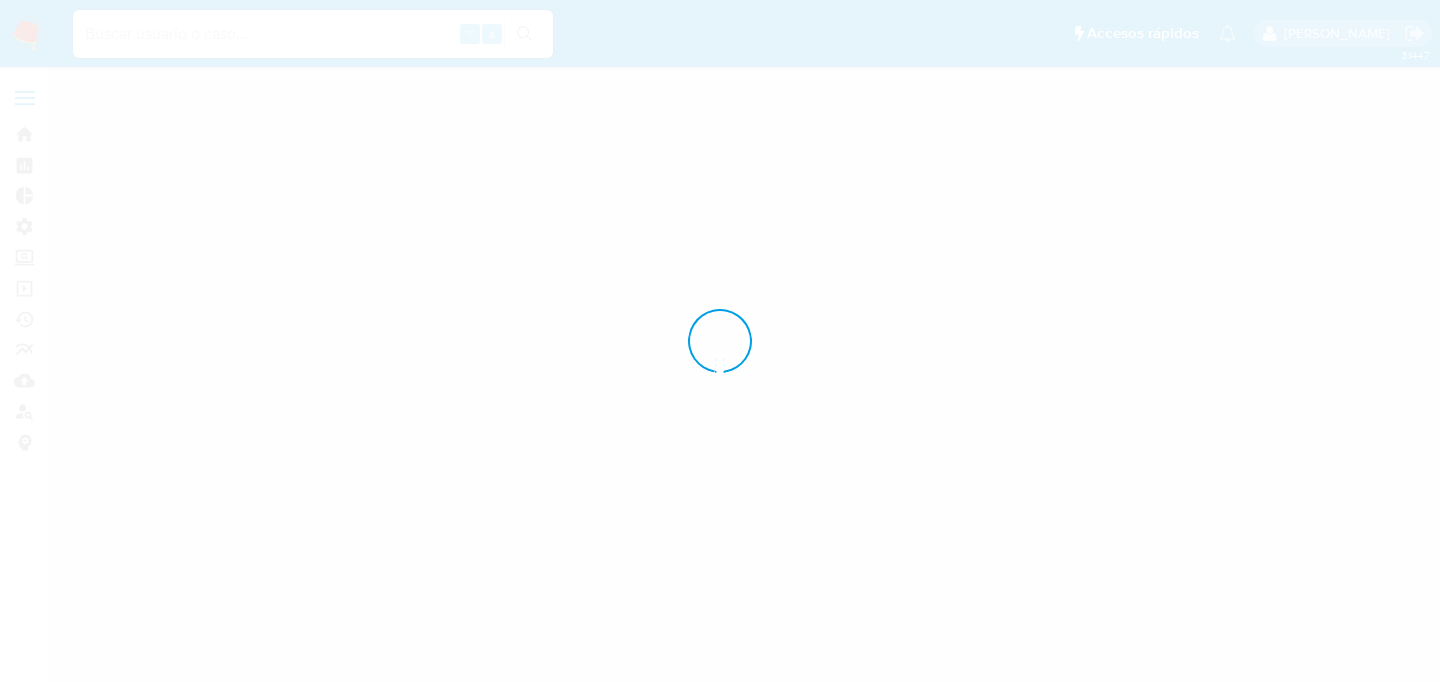 scroll, scrollTop: 0, scrollLeft: 0, axis: both 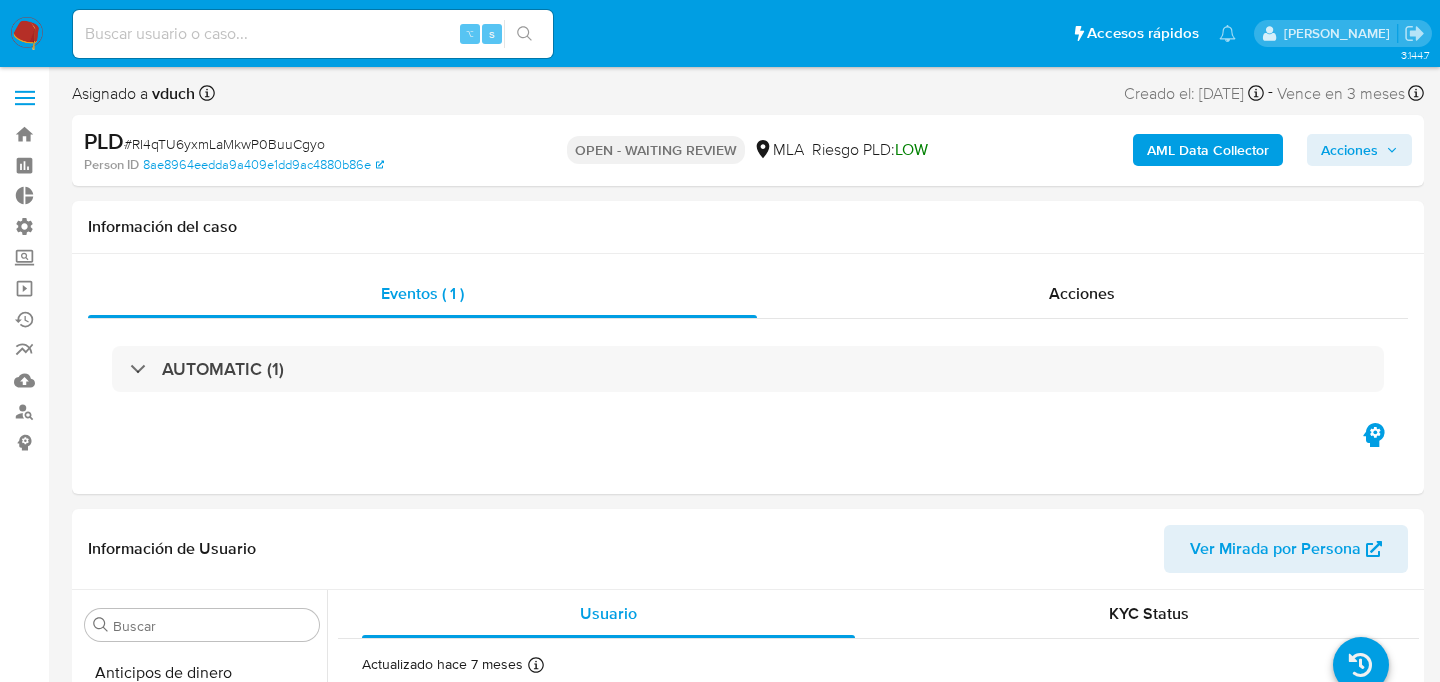 select on "10" 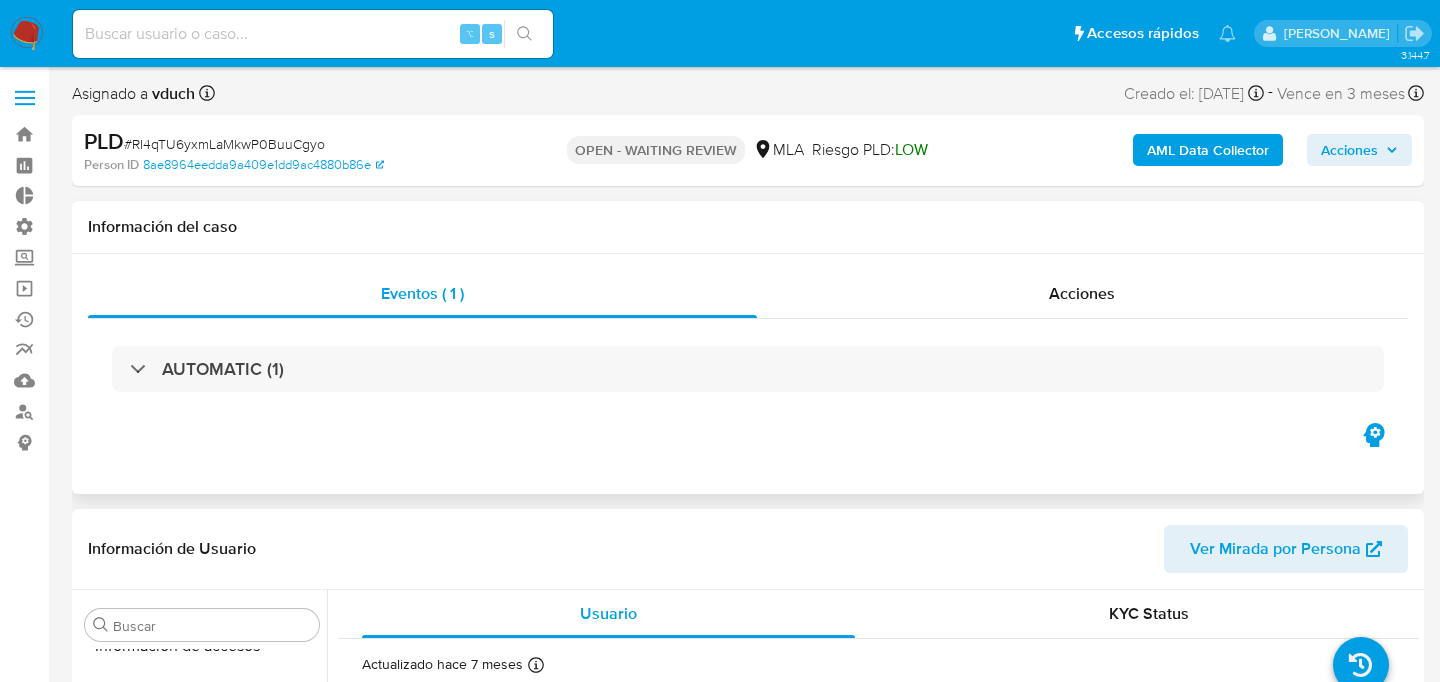 scroll, scrollTop: 893, scrollLeft: 0, axis: vertical 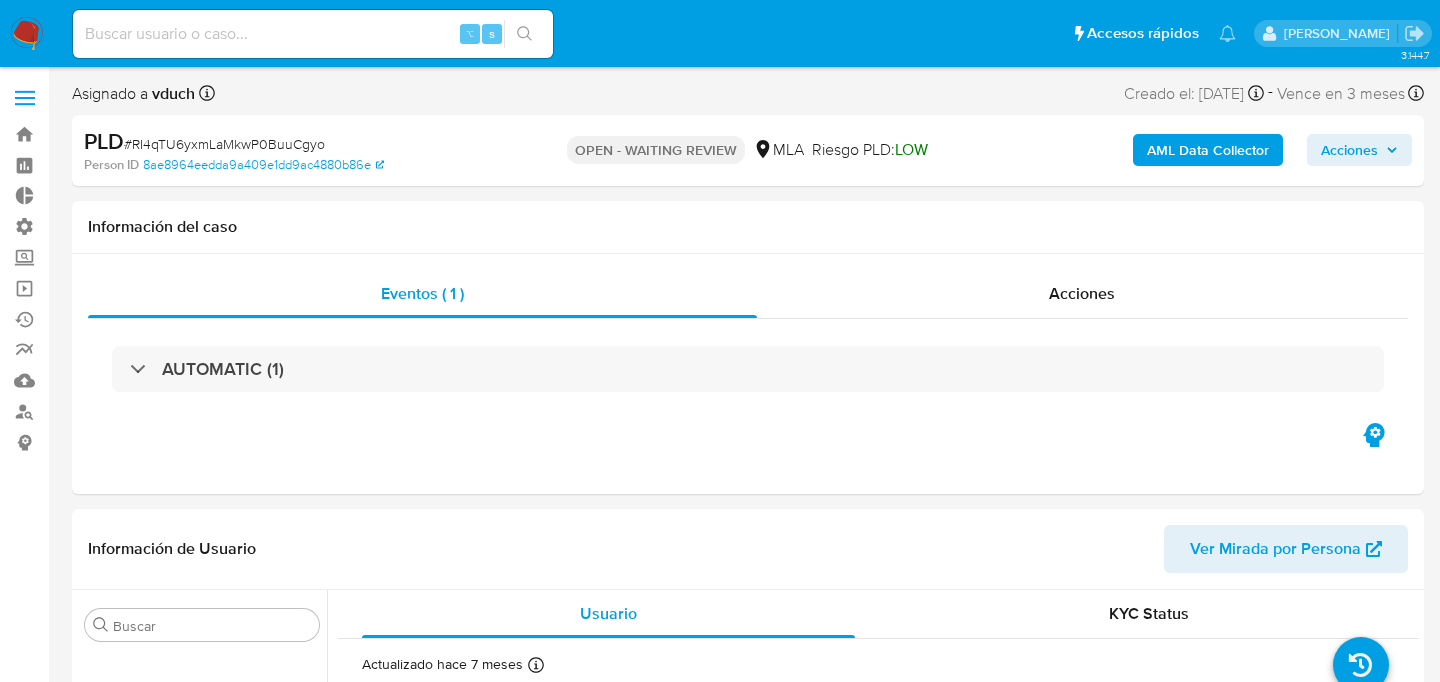 click on "AML Data Collector" at bounding box center [1208, 150] 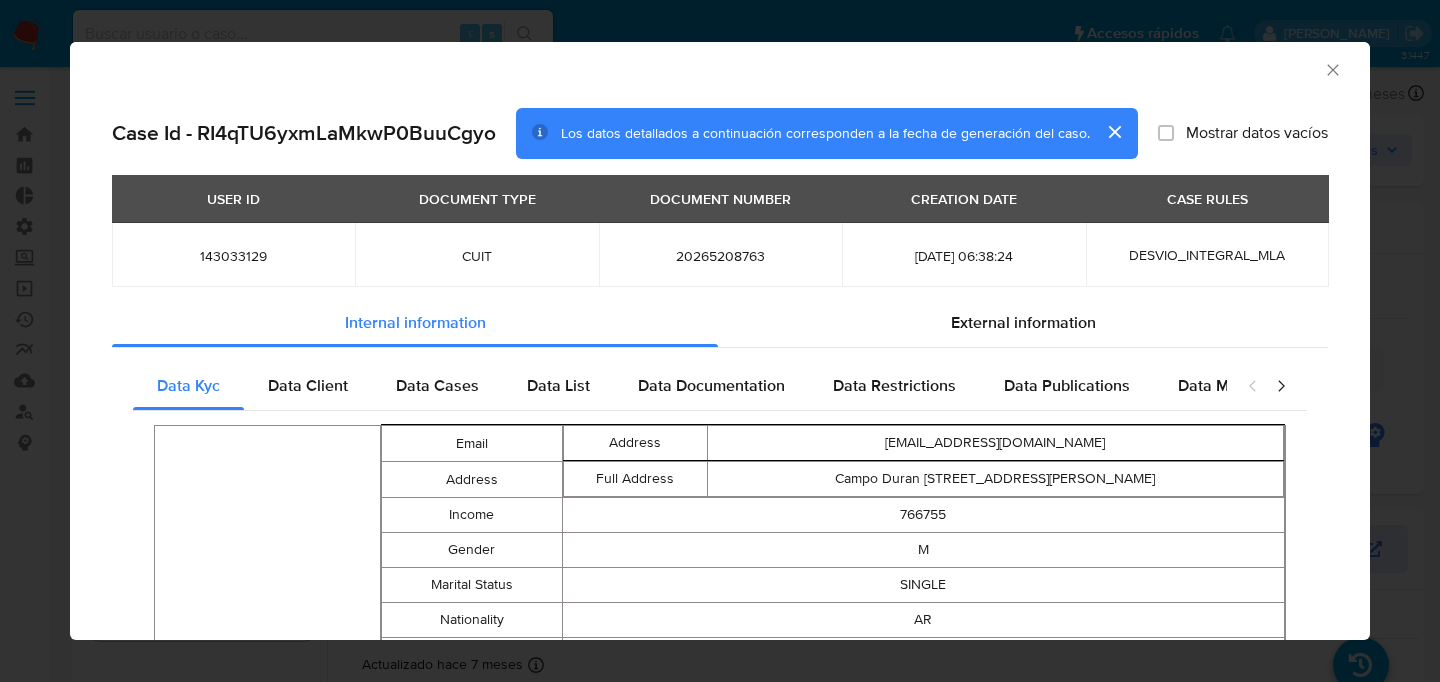 click on "USER ID DOCUMENT TYPE DOCUMENT NUMBER CREATION DATE CASE RULES 143033129 CUIT 20265208763 2025-07-12 06:38:24 DESVIO_INTEGRAL_MLA" at bounding box center (720, 237) 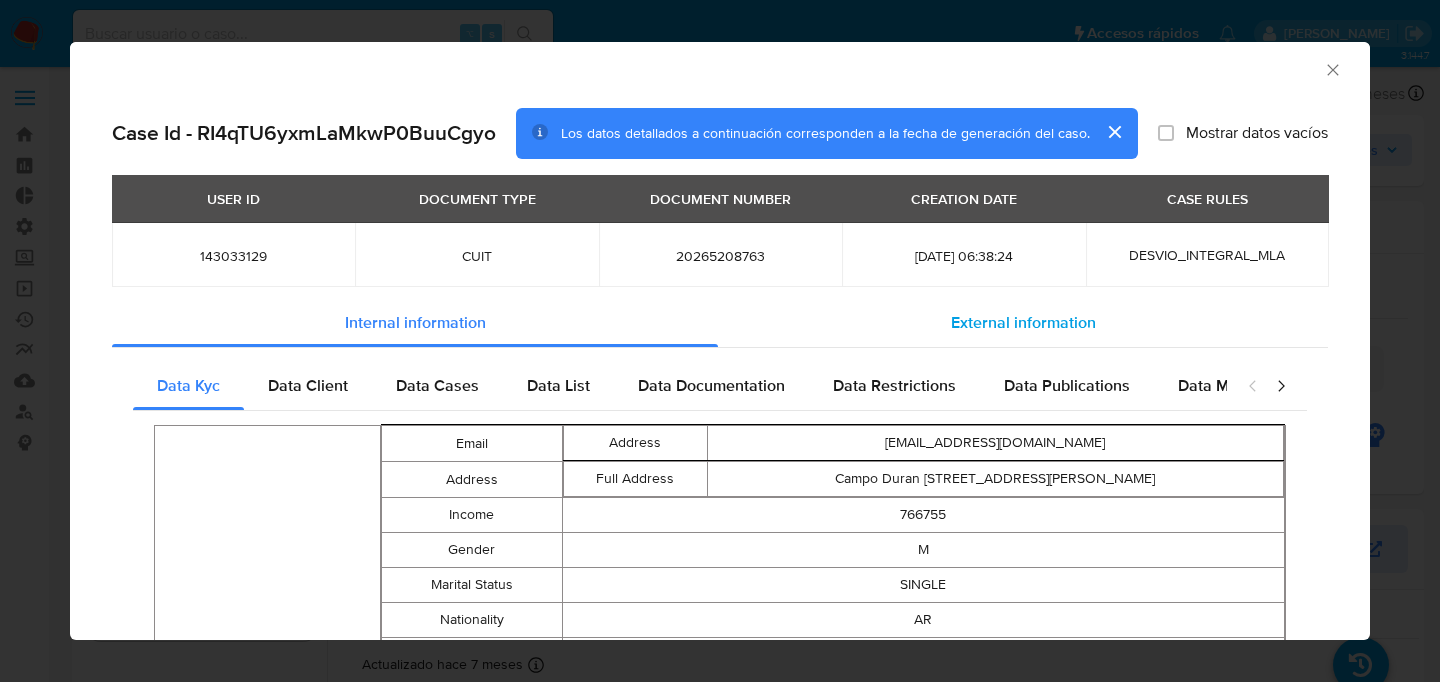 click on "External information" at bounding box center [1023, 323] 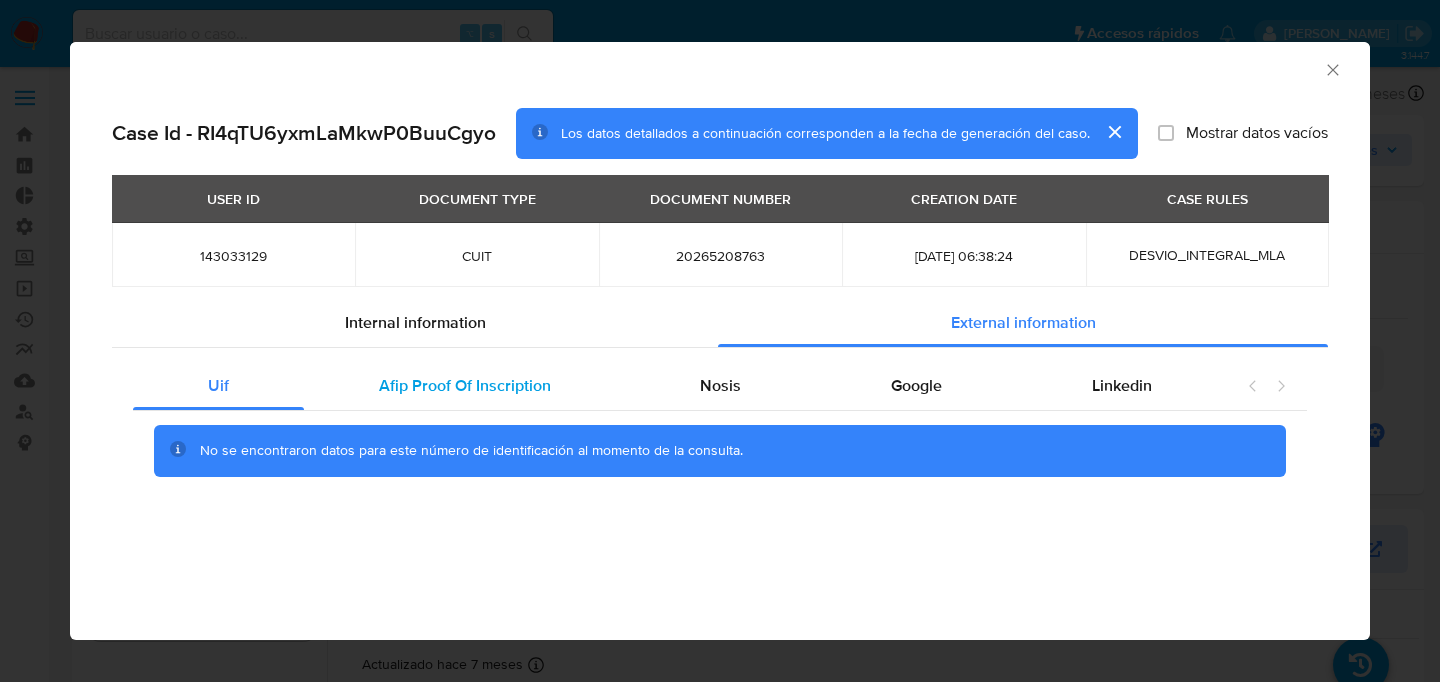 click on "Afip Proof Of Inscription" at bounding box center (465, 385) 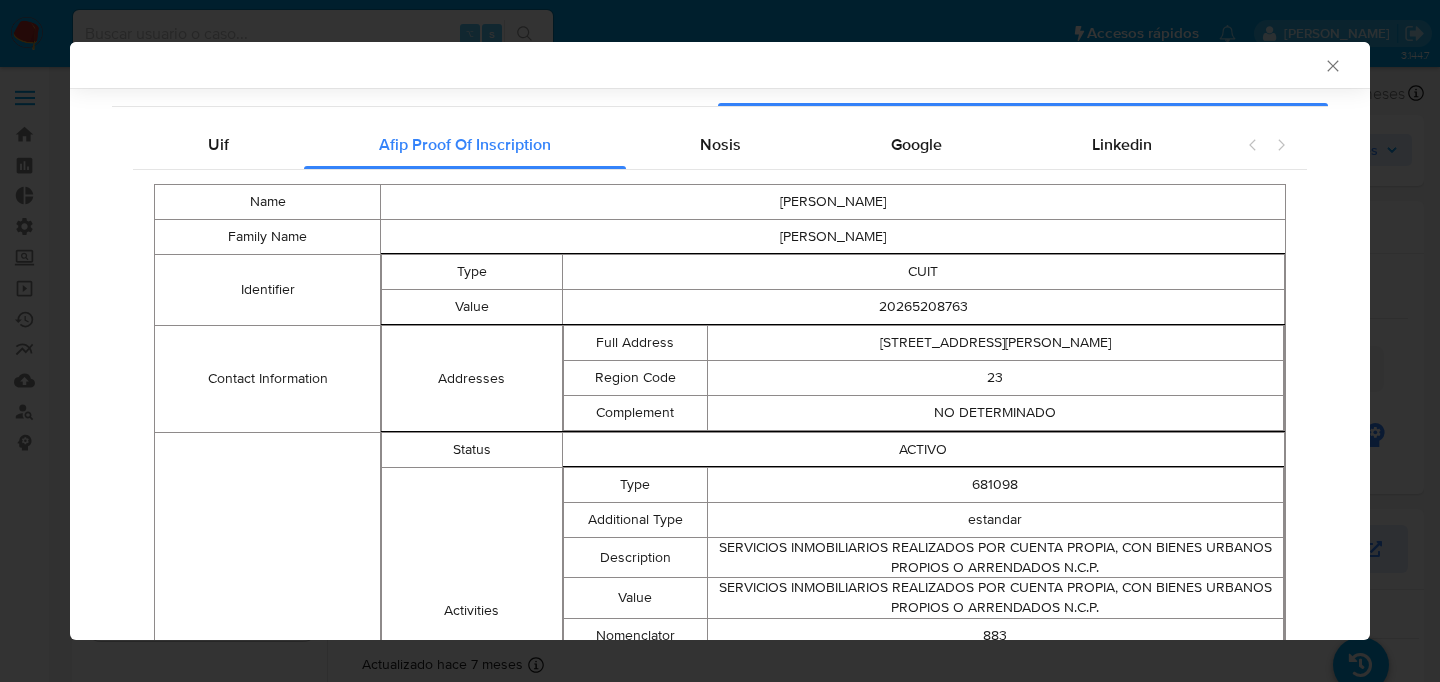 scroll, scrollTop: 232, scrollLeft: 0, axis: vertical 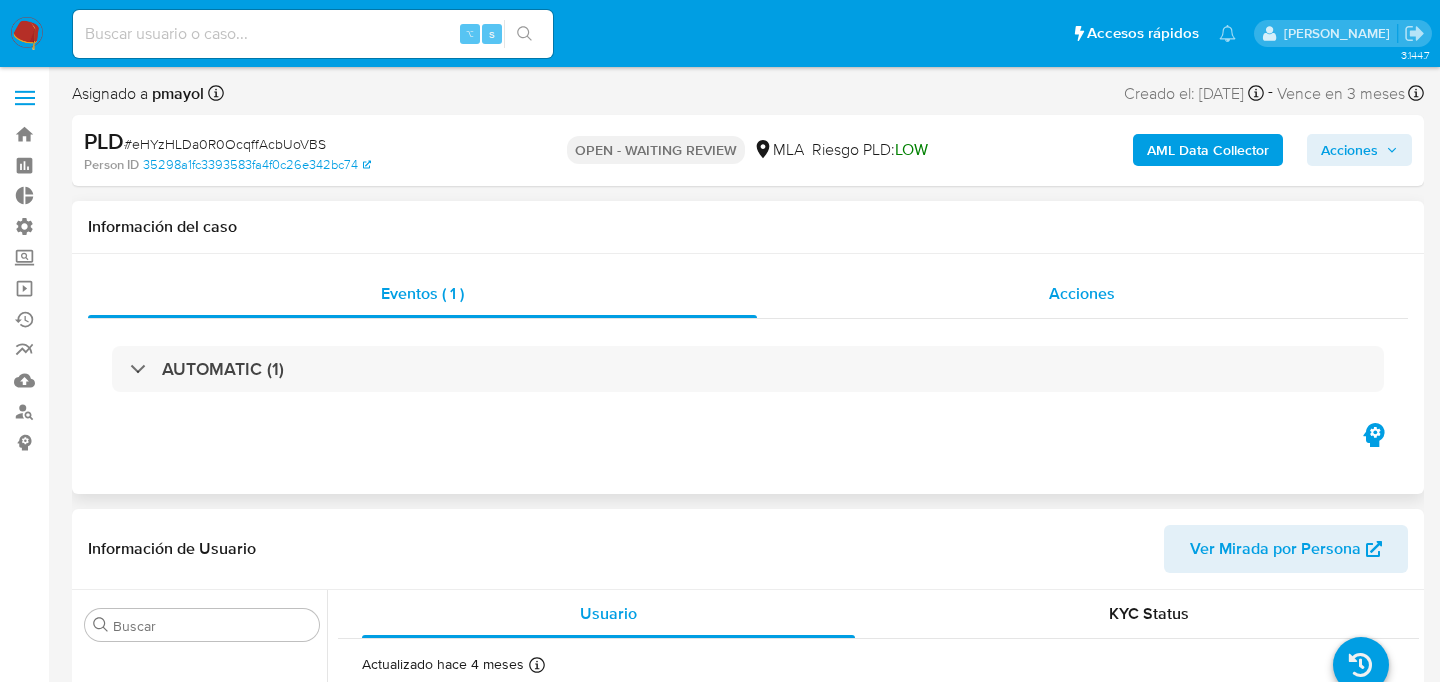 click on "Acciones" at bounding box center [1083, 294] 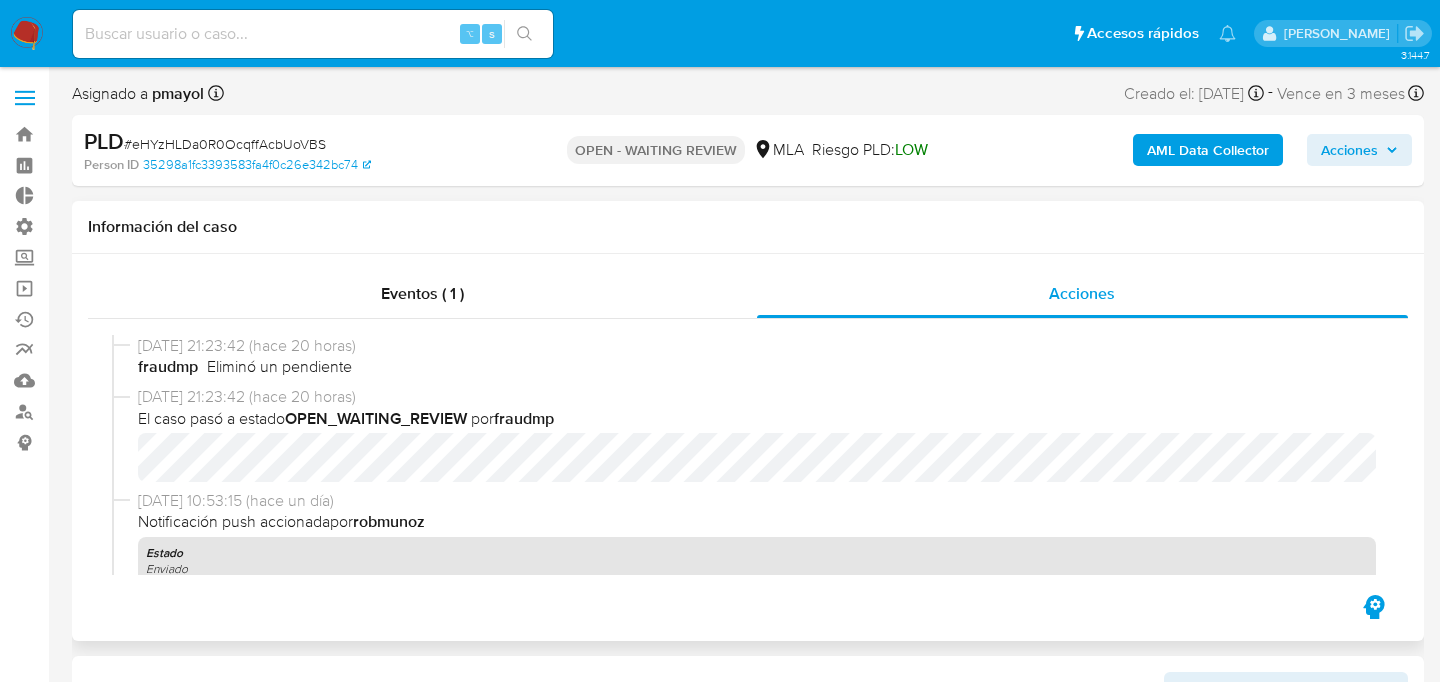select on "10" 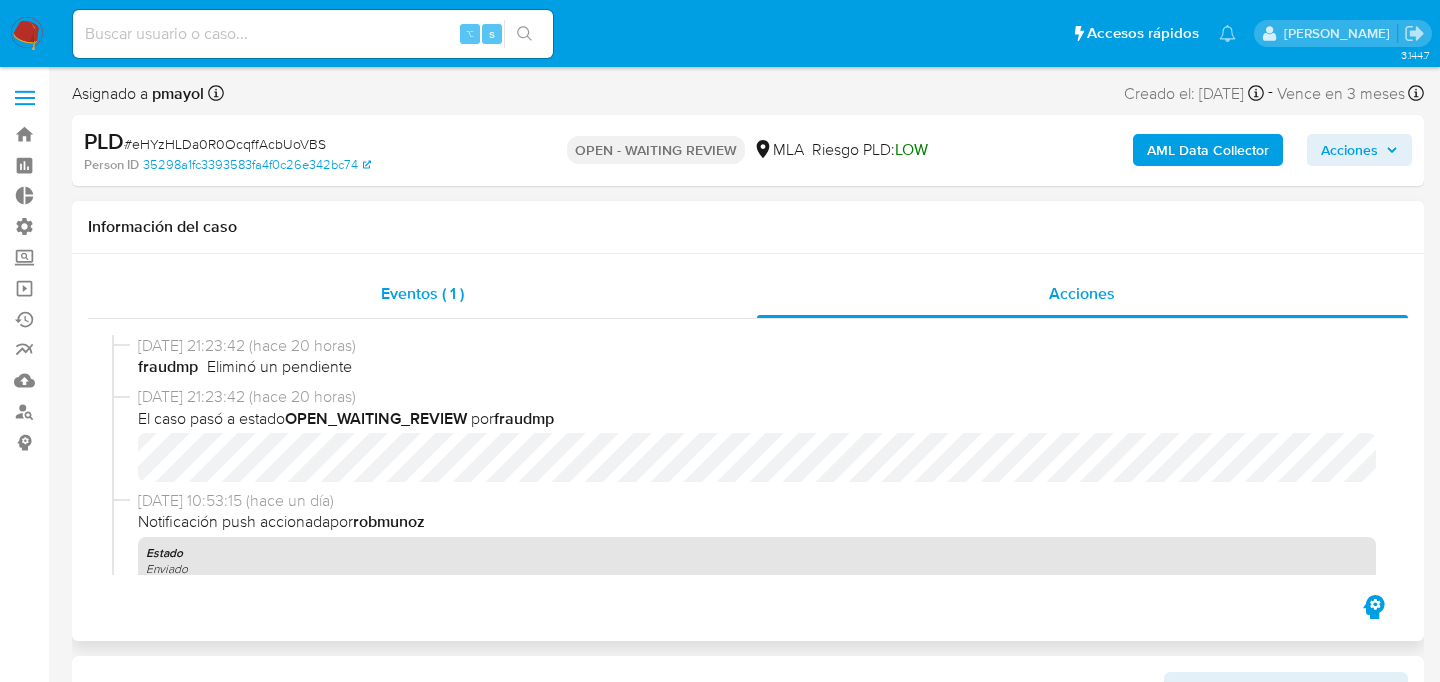 click on "Eventos ( 1 )" at bounding box center (422, 294) 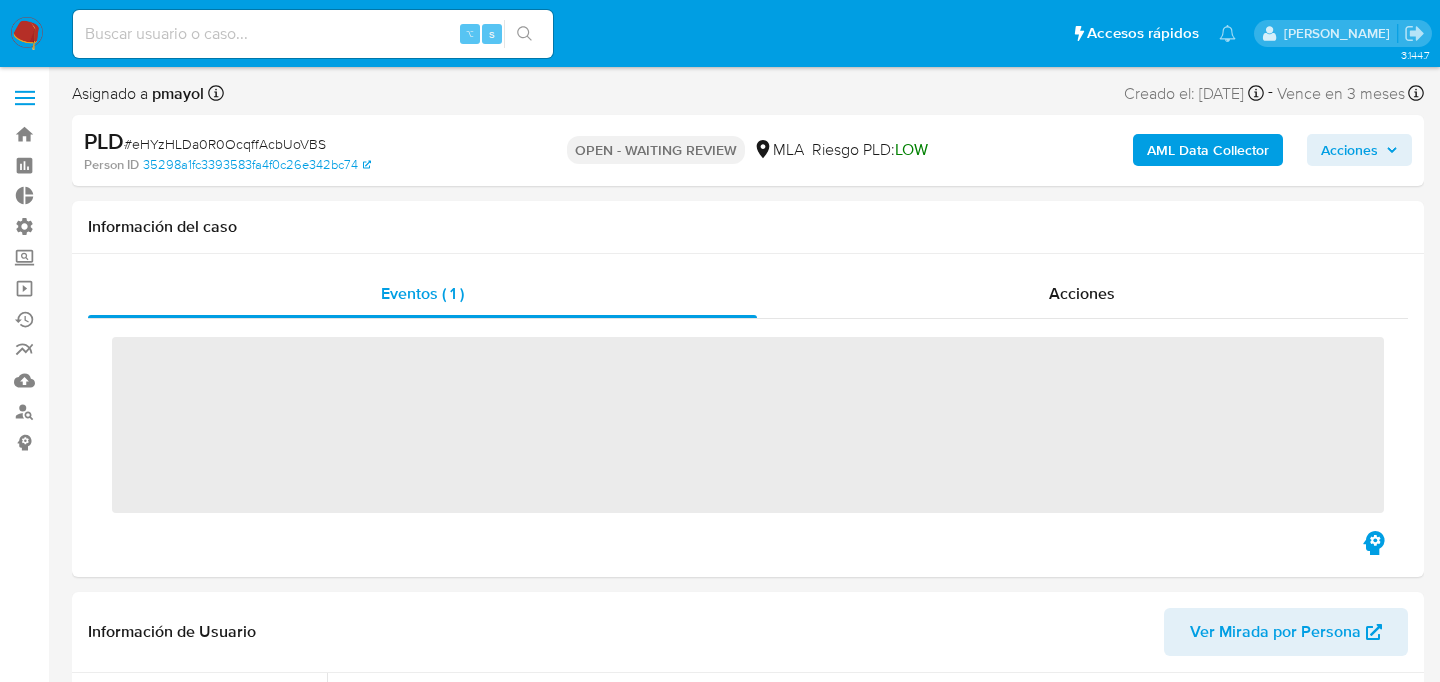 click on "AML Data Collector" at bounding box center (1208, 150) 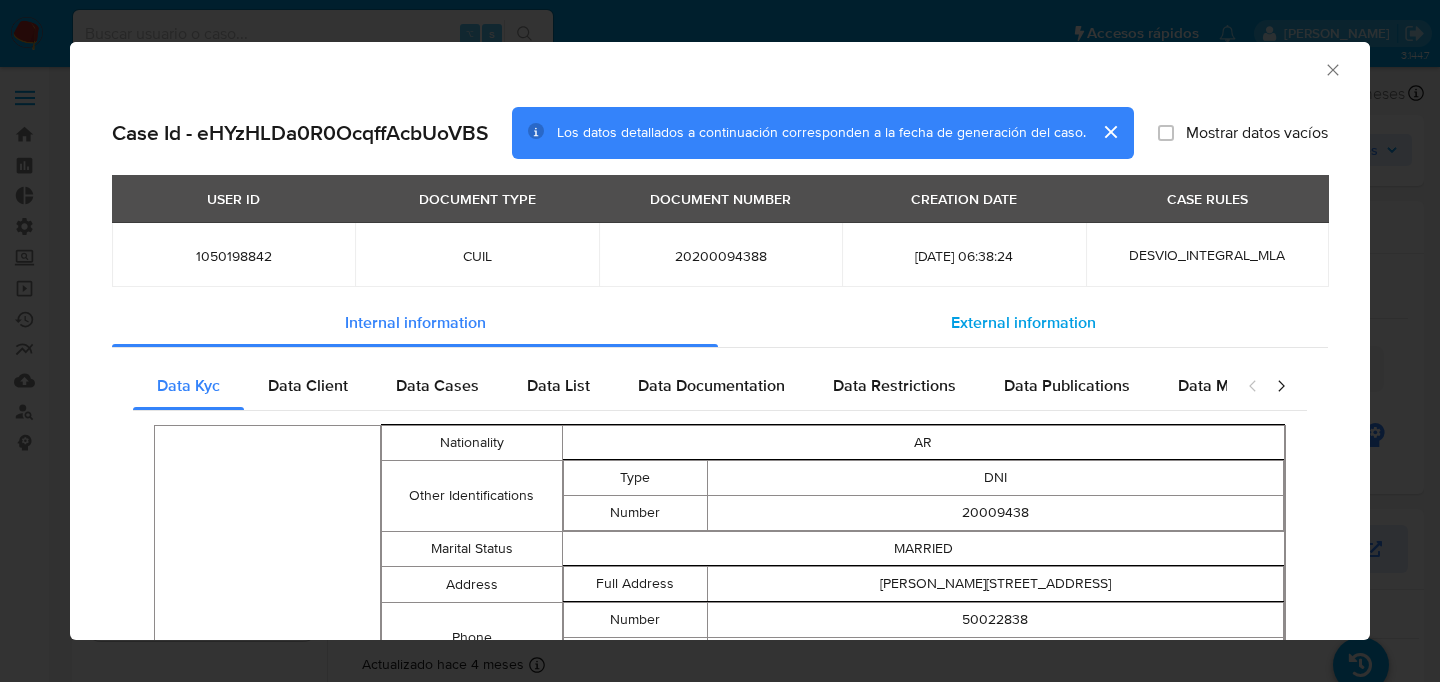 click on "External information" at bounding box center (1023, 323) 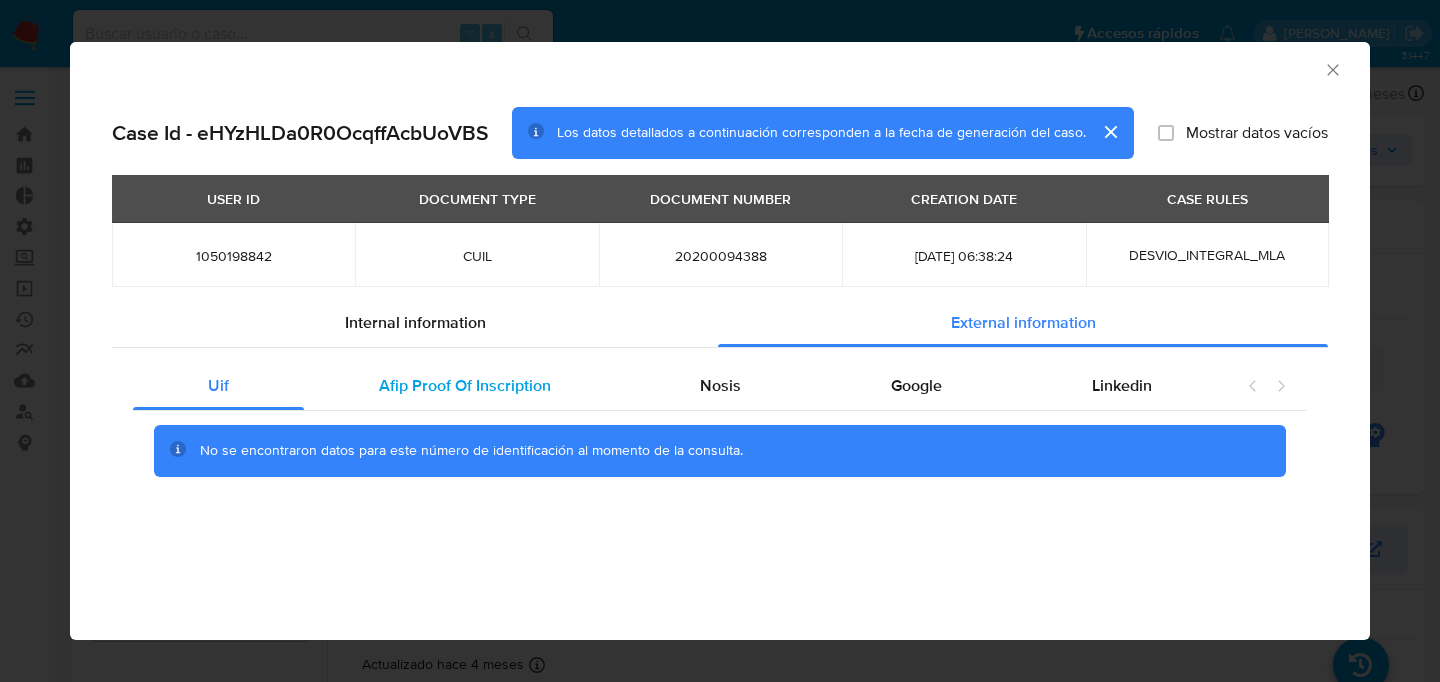 click on "Afip Proof Of Inscription" at bounding box center (465, 386) 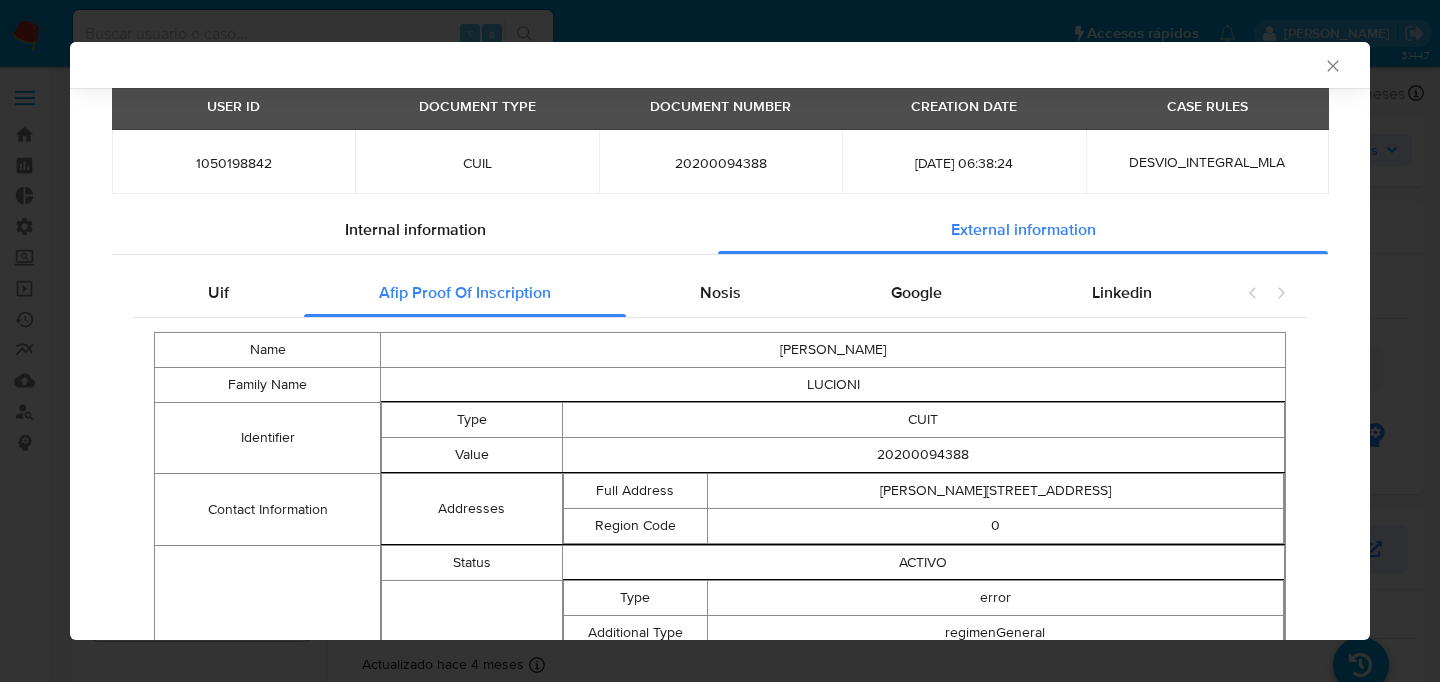 scroll, scrollTop: 118, scrollLeft: 0, axis: vertical 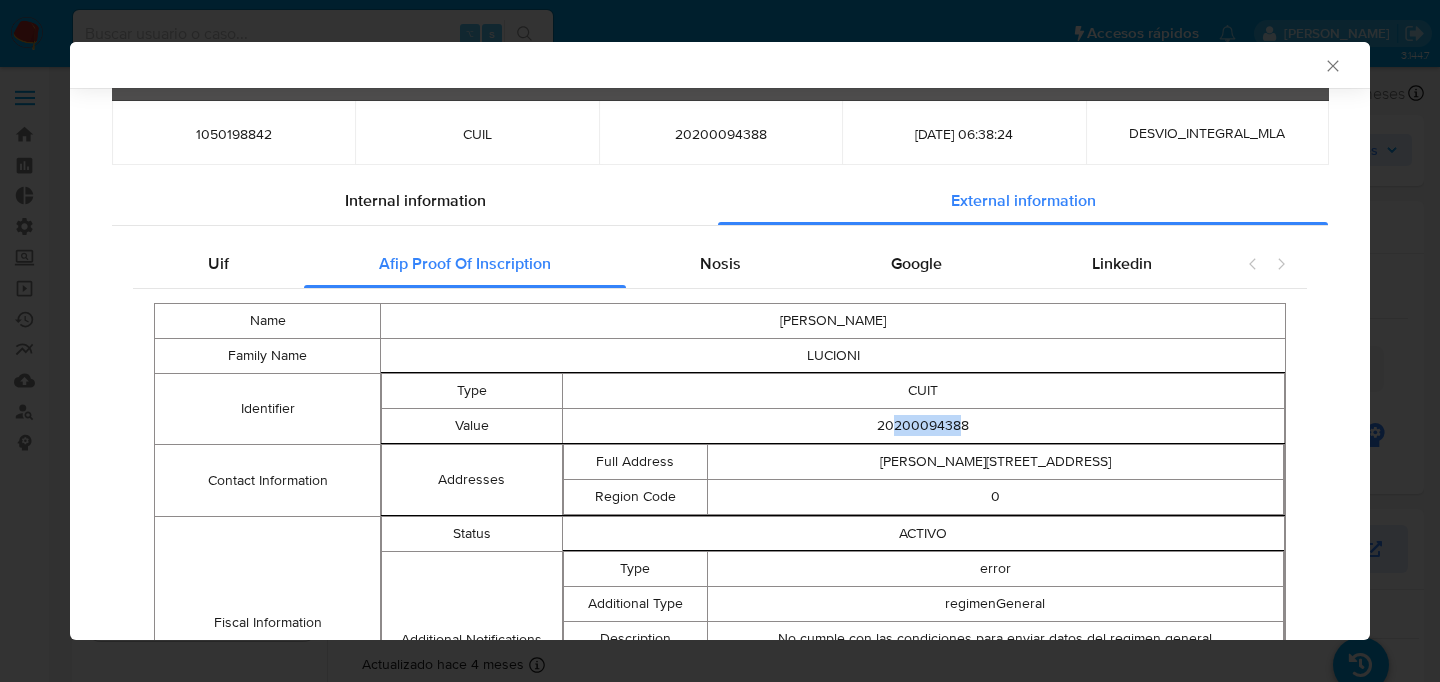 drag, startPoint x: 896, startPoint y: 424, endPoint x: 957, endPoint y: 424, distance: 61 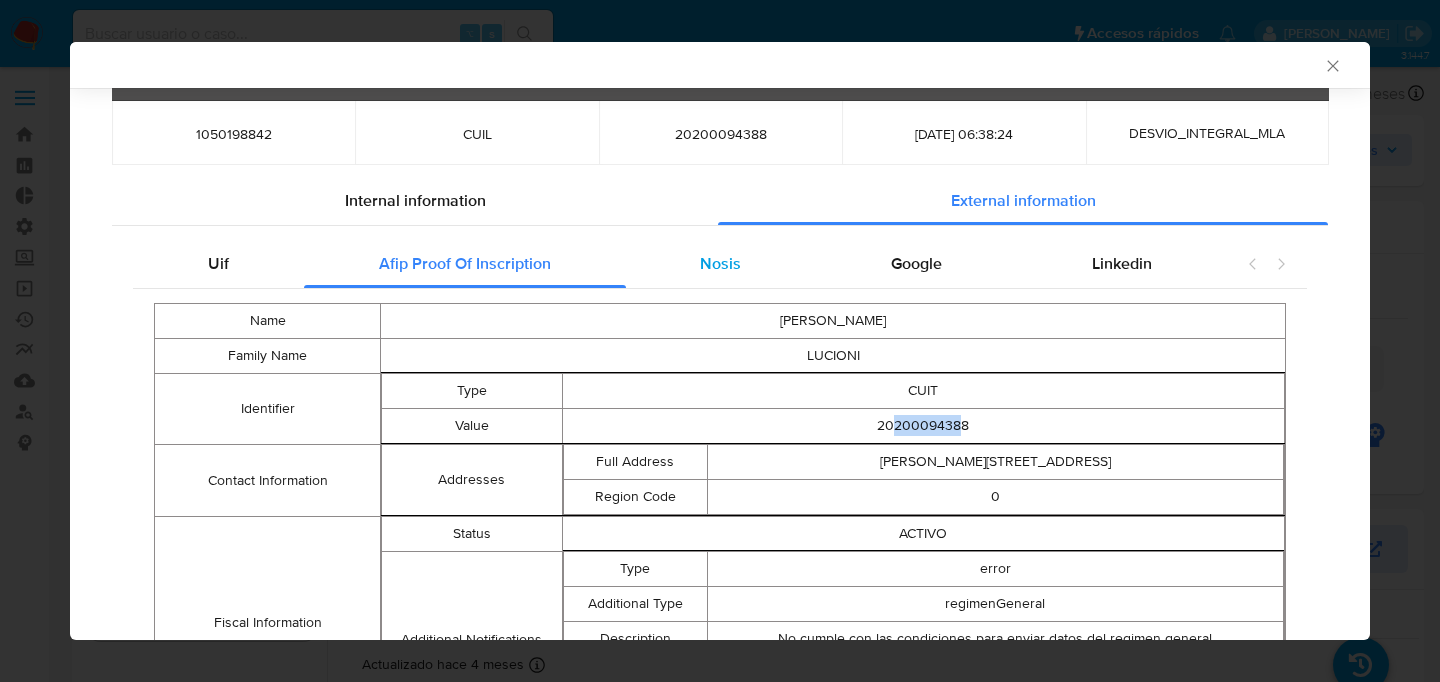 click on "Nosis" at bounding box center [720, 263] 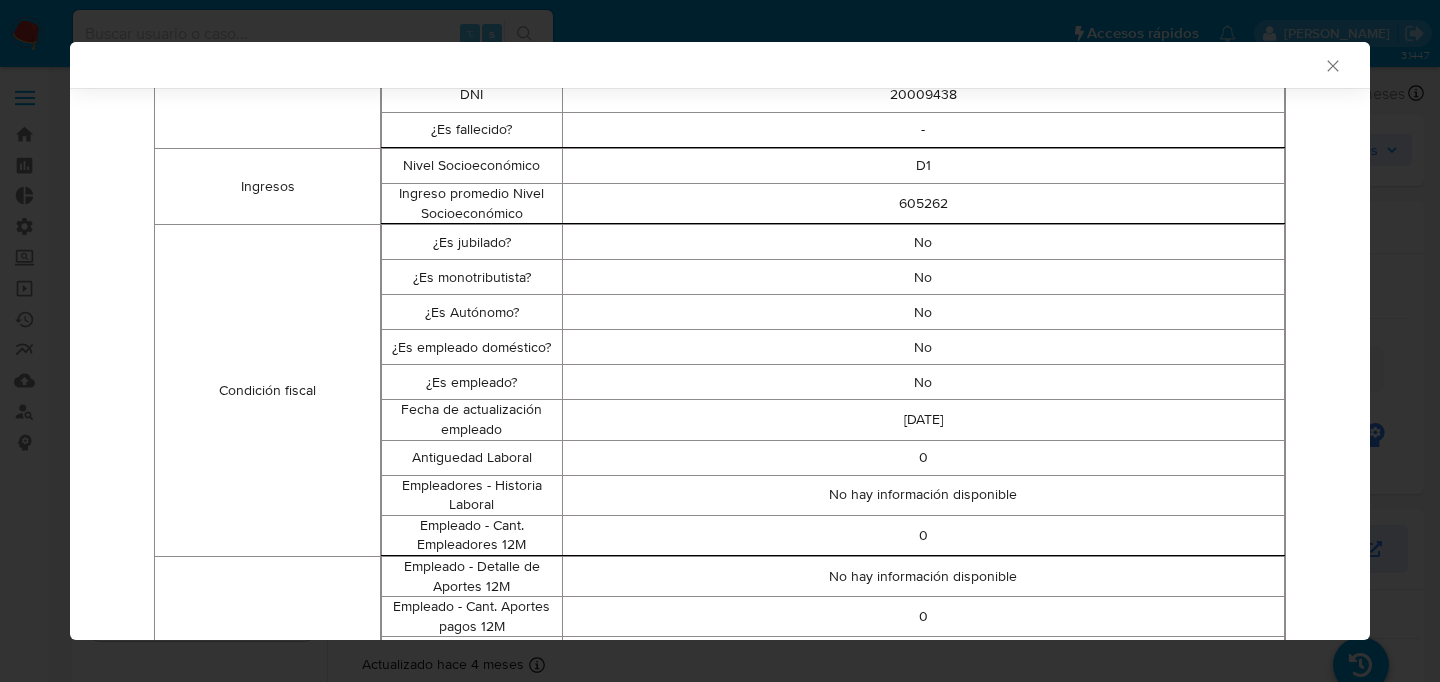 scroll, scrollTop: 418, scrollLeft: 0, axis: vertical 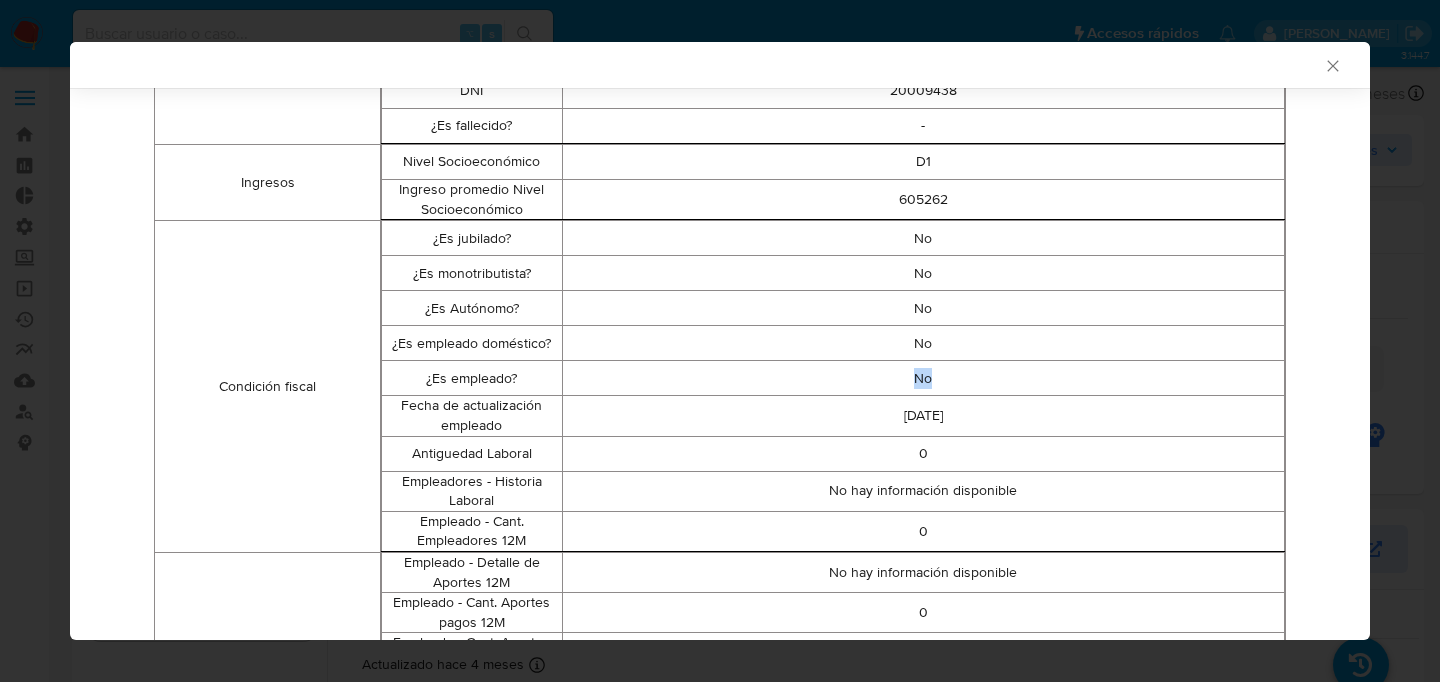 drag, startPoint x: 895, startPoint y: 383, endPoint x: 980, endPoint y: 382, distance: 85.00588 